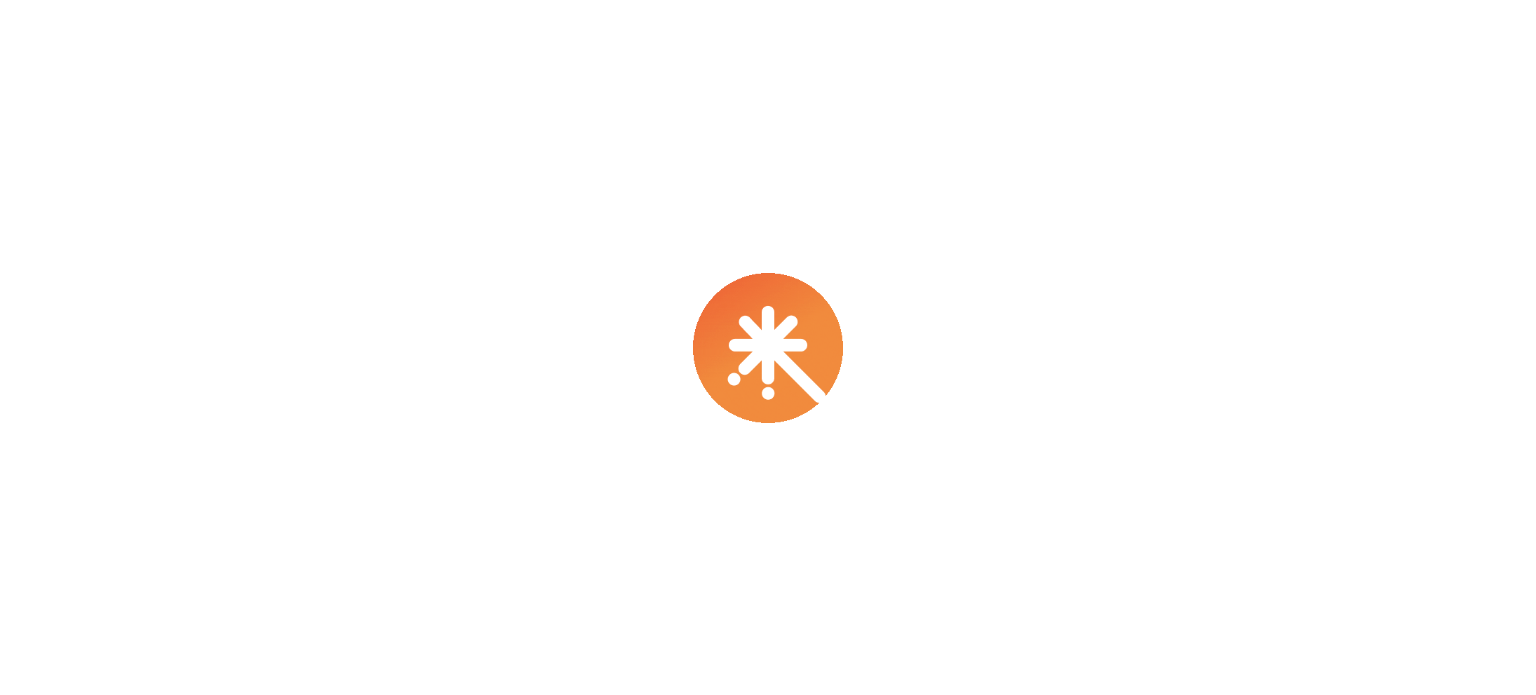 scroll, scrollTop: 0, scrollLeft: 0, axis: both 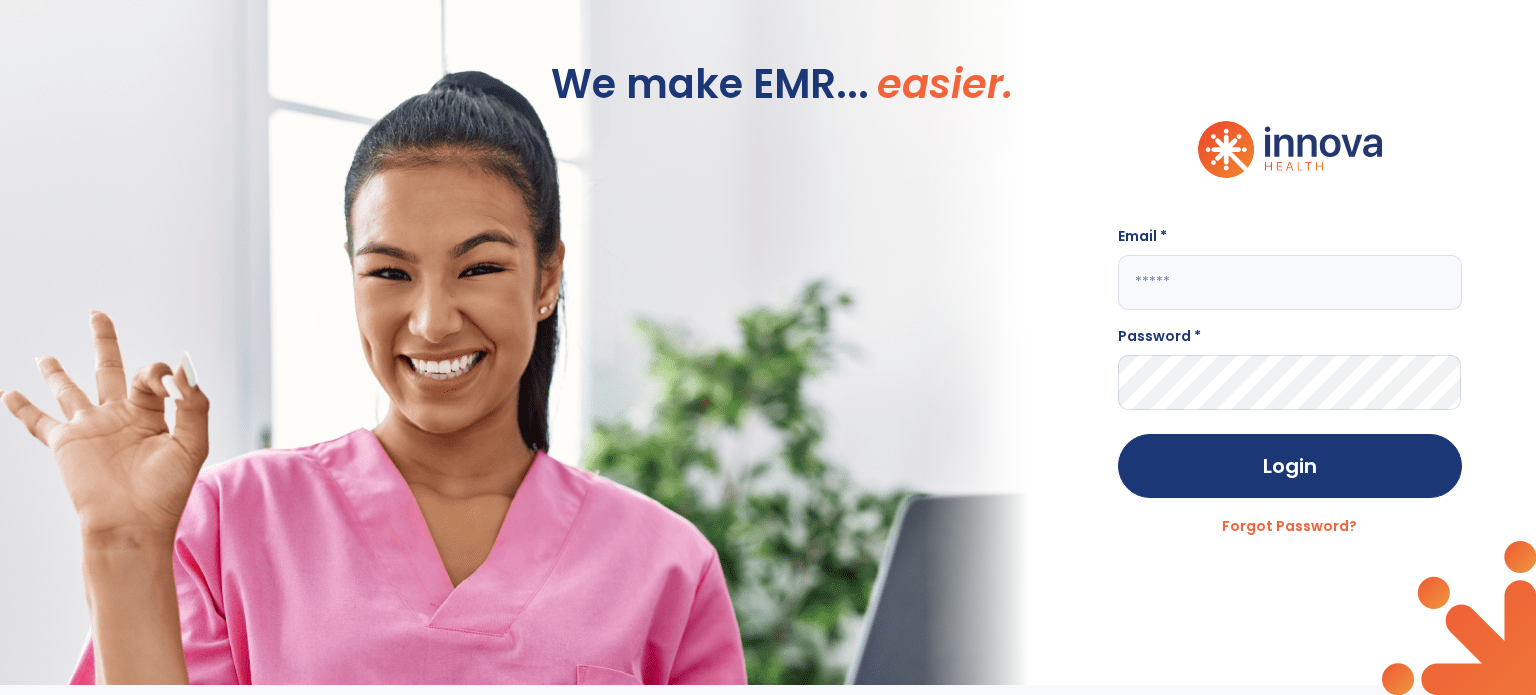 click 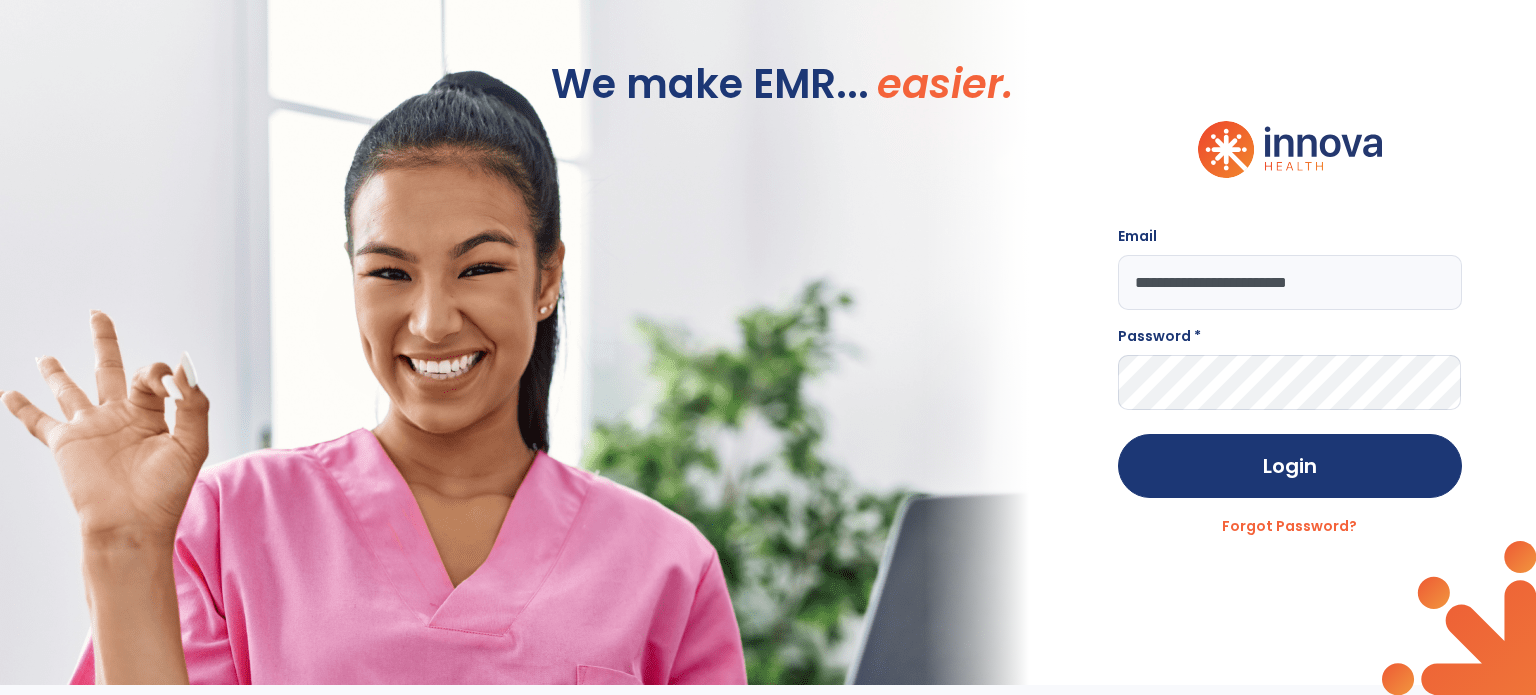 type on "**********" 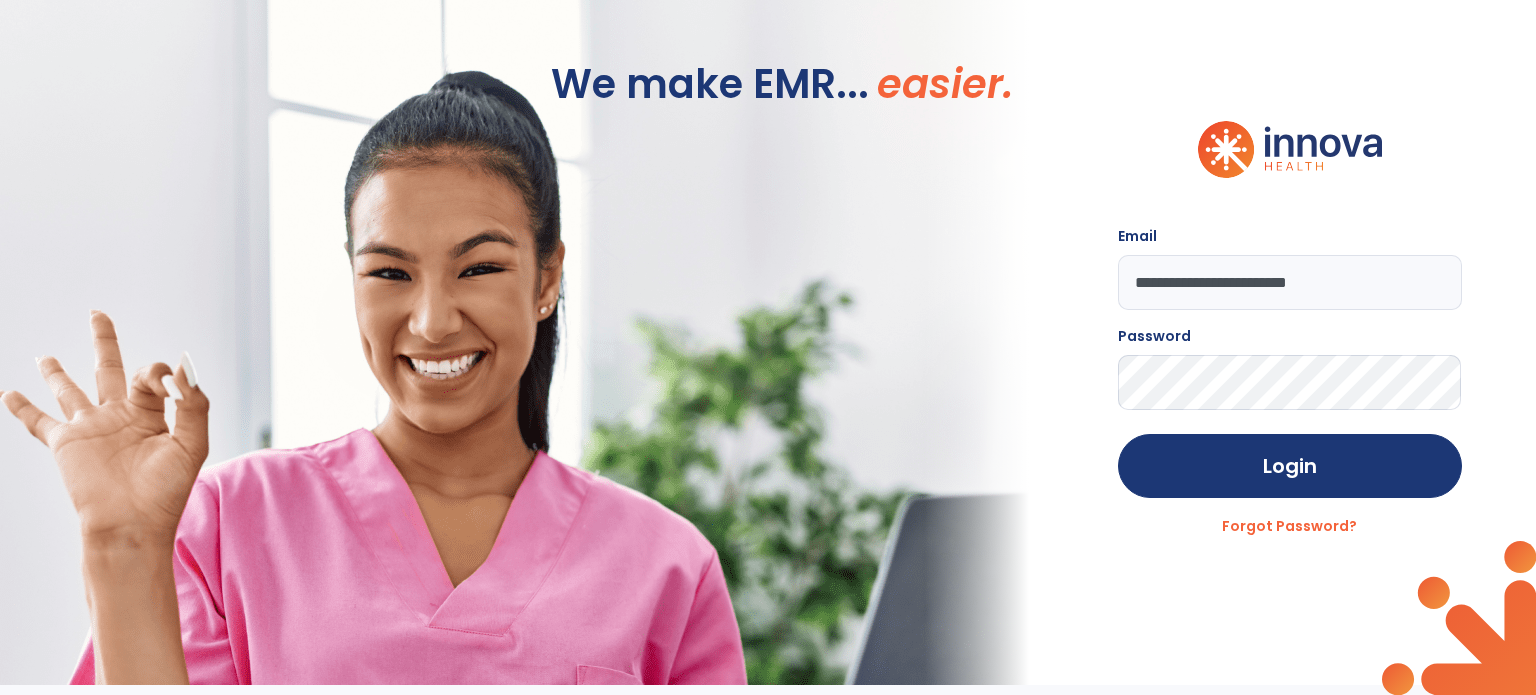 click on "Login" 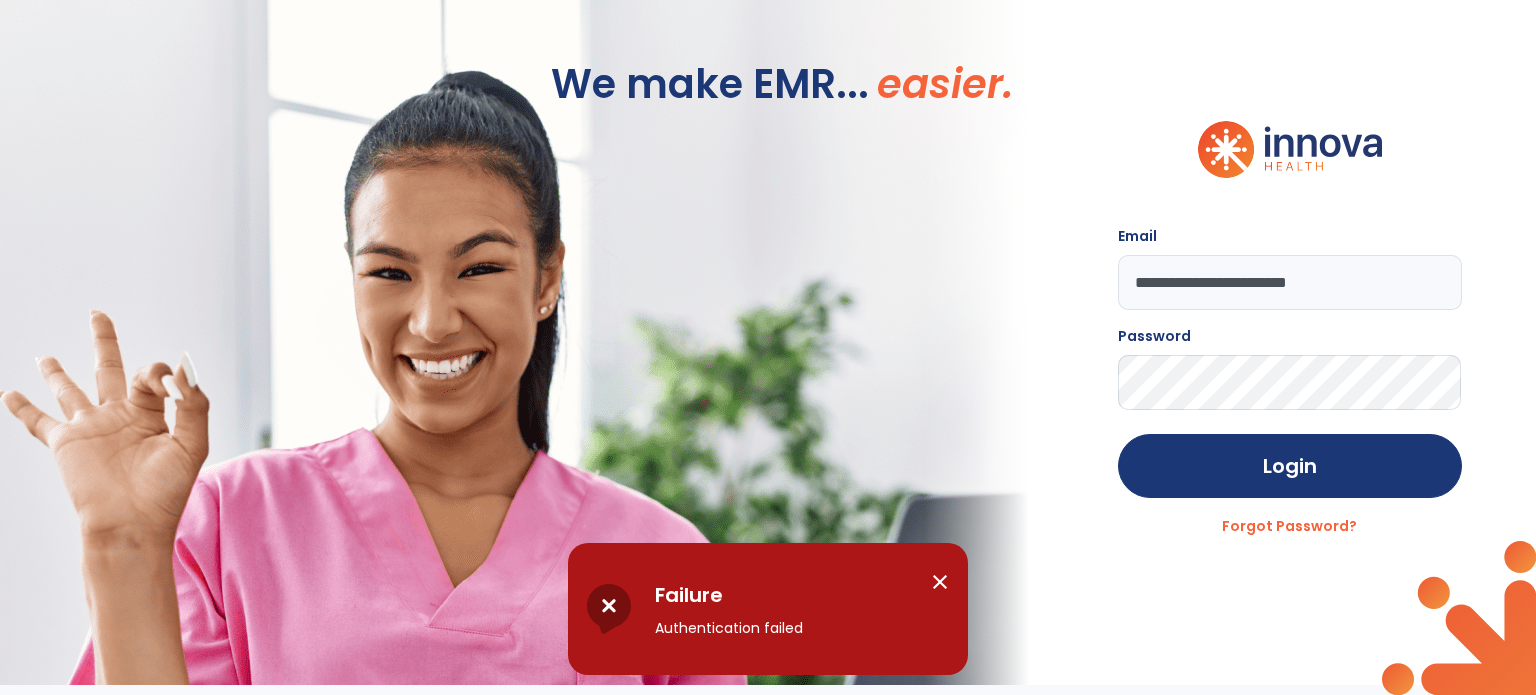 click on "Login" 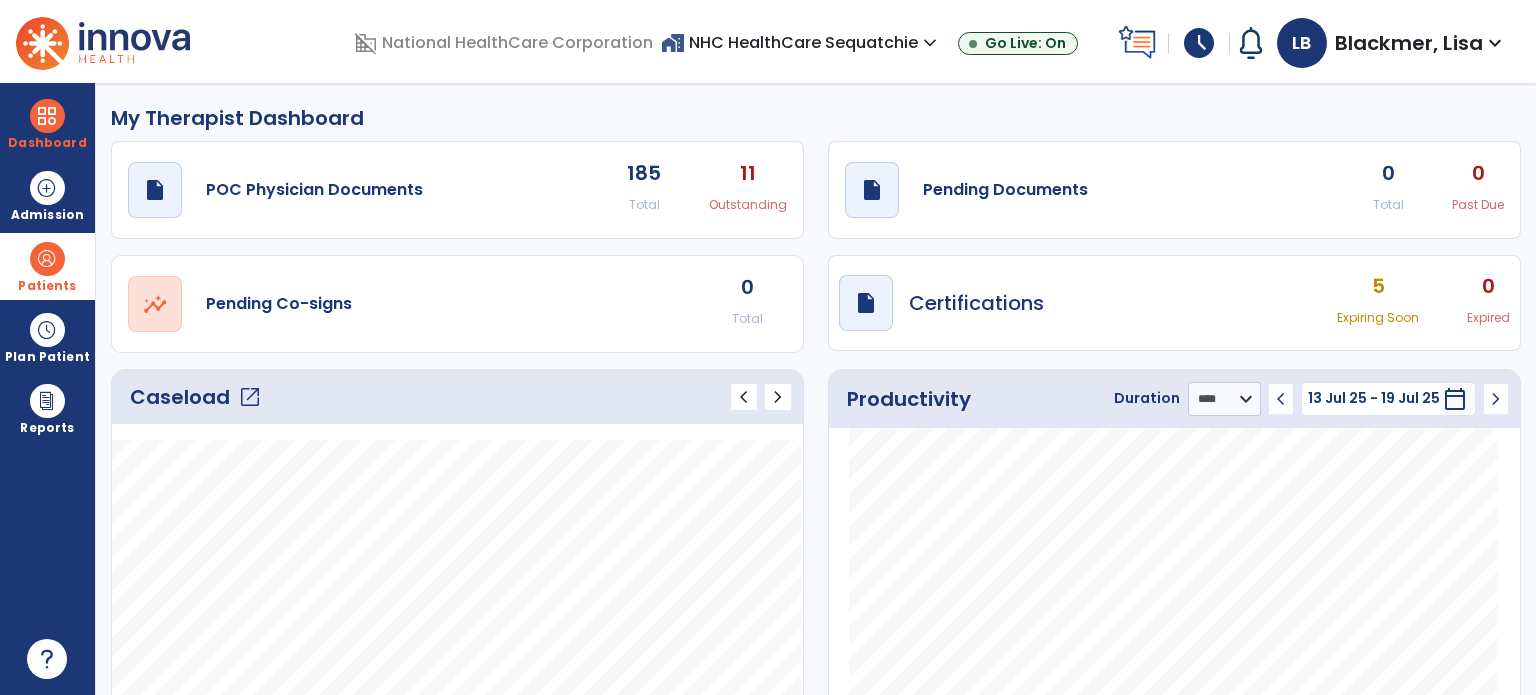 click on "Patients" at bounding box center (47, 266) 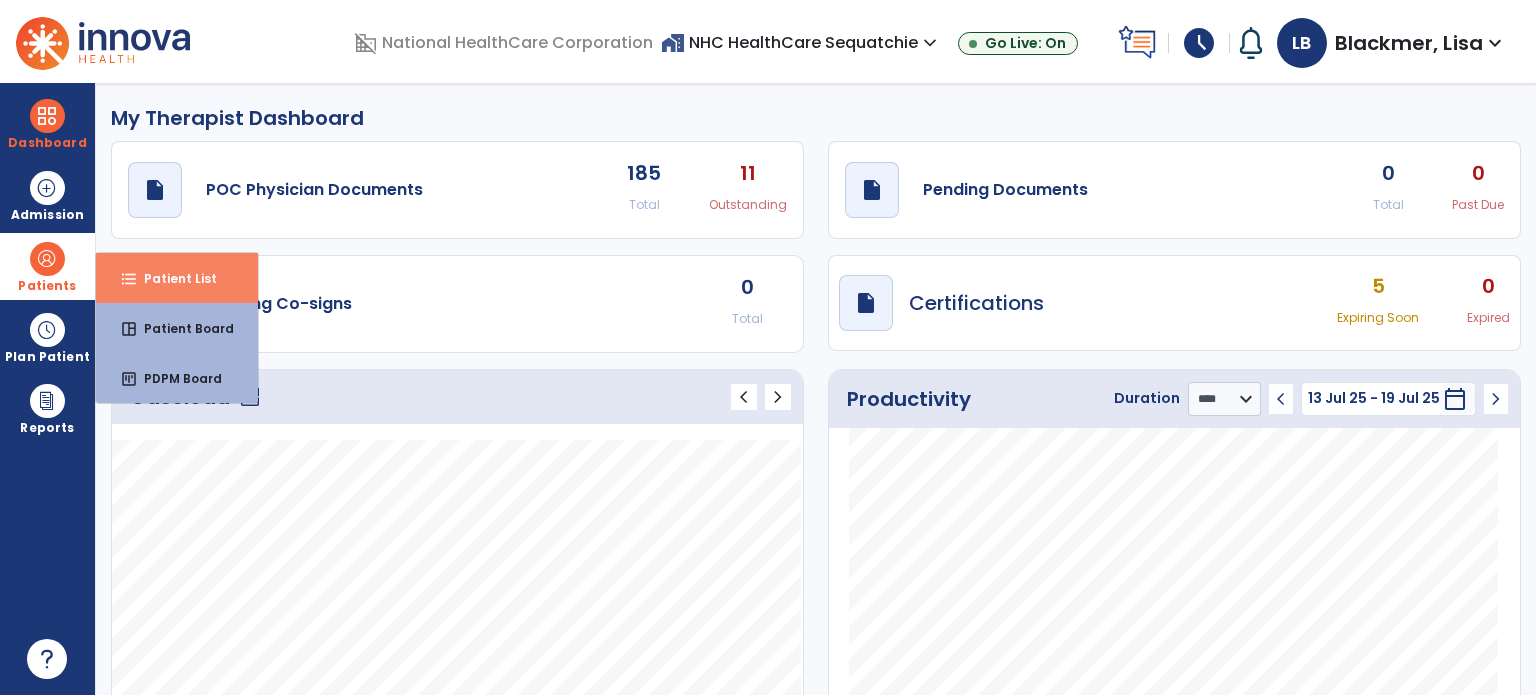 click on "Patient List" at bounding box center (172, 278) 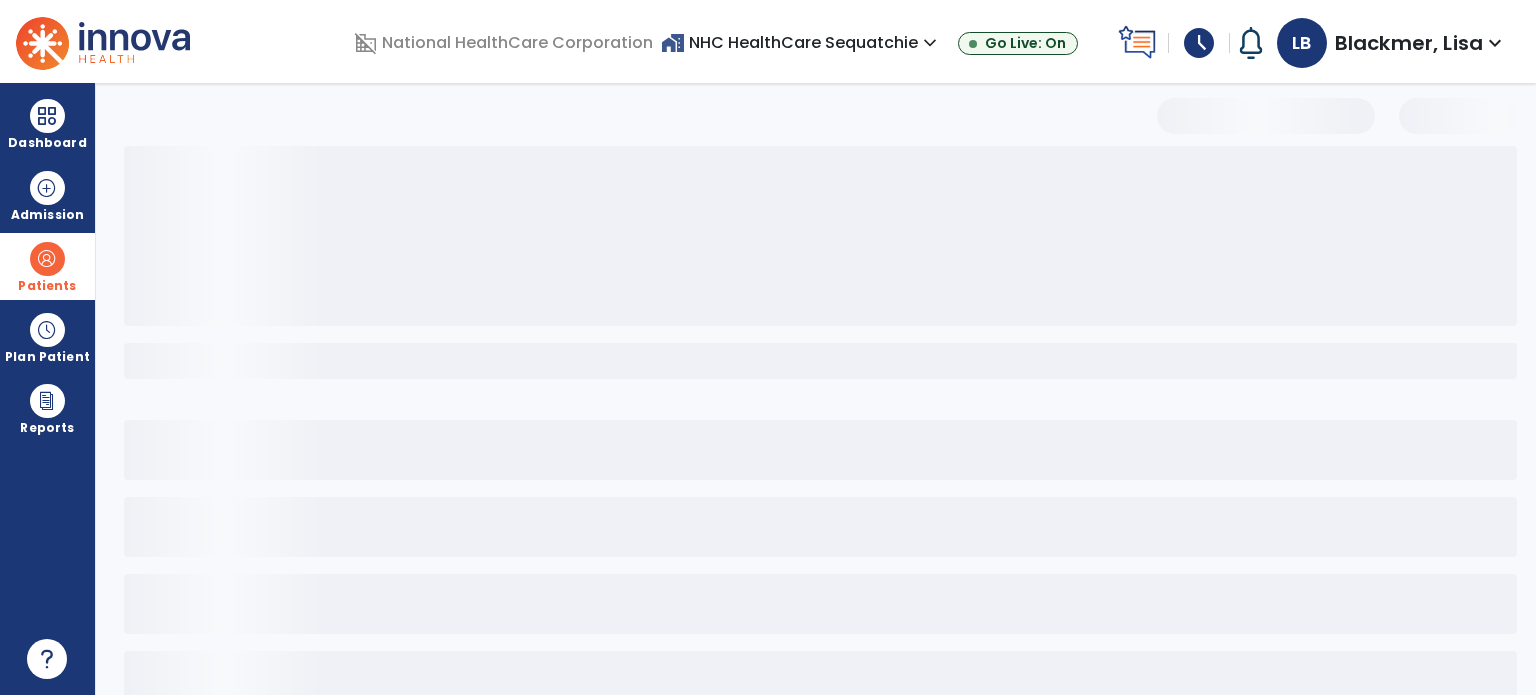 select on "***" 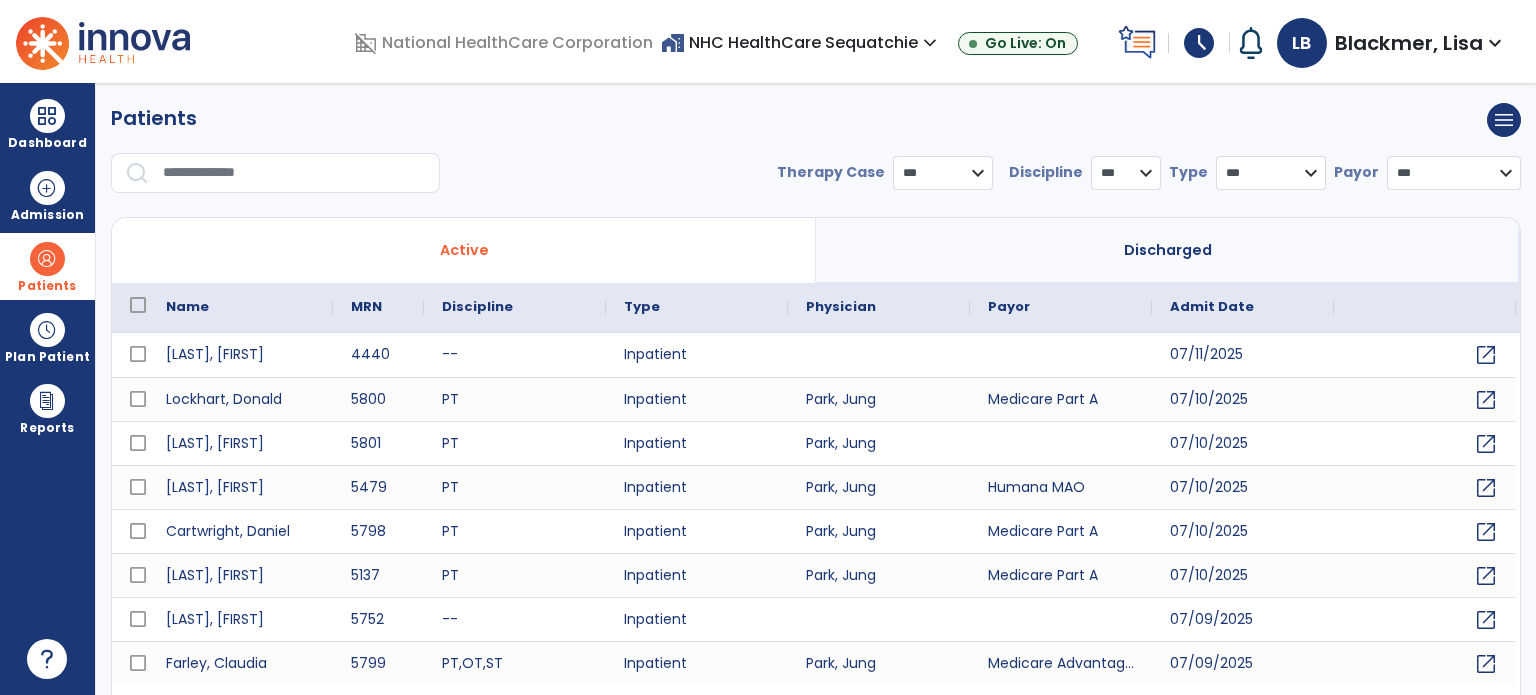 click at bounding box center (294, 173) 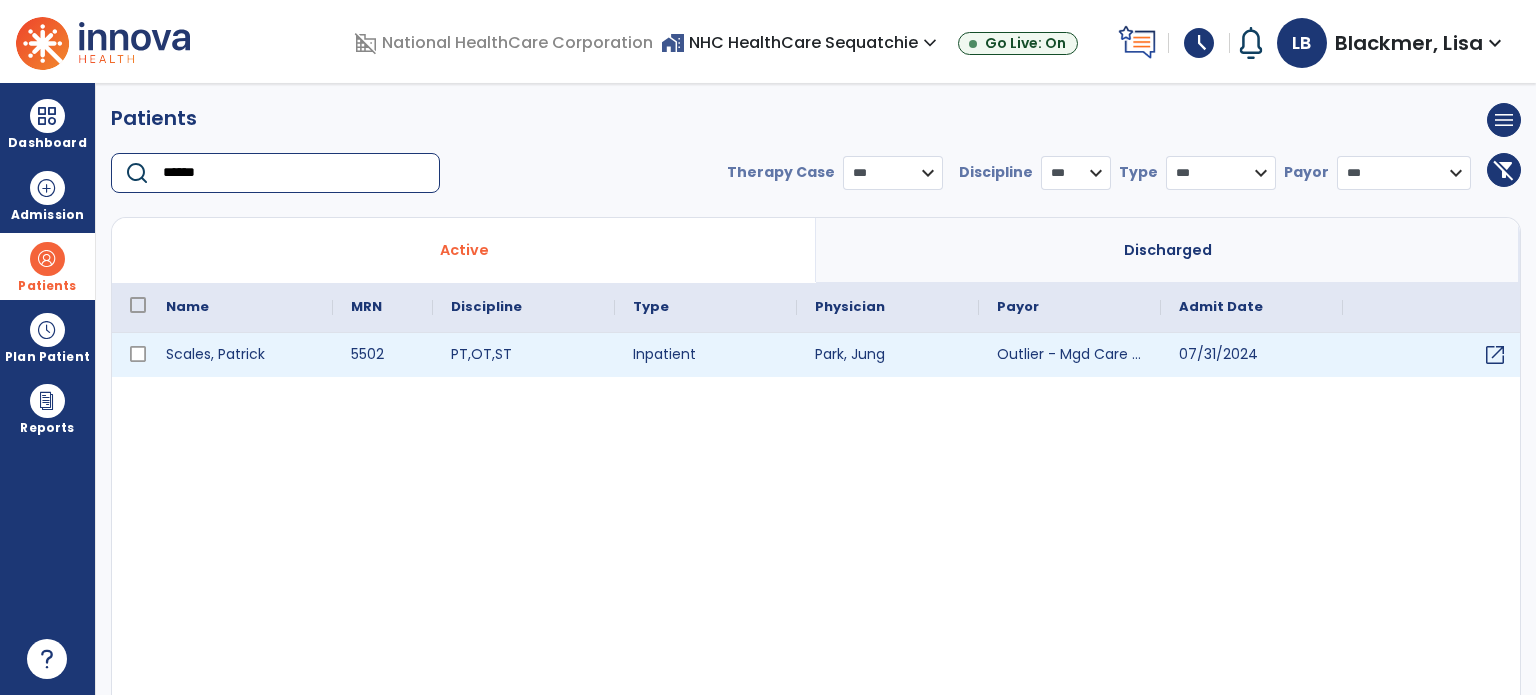 type on "******" 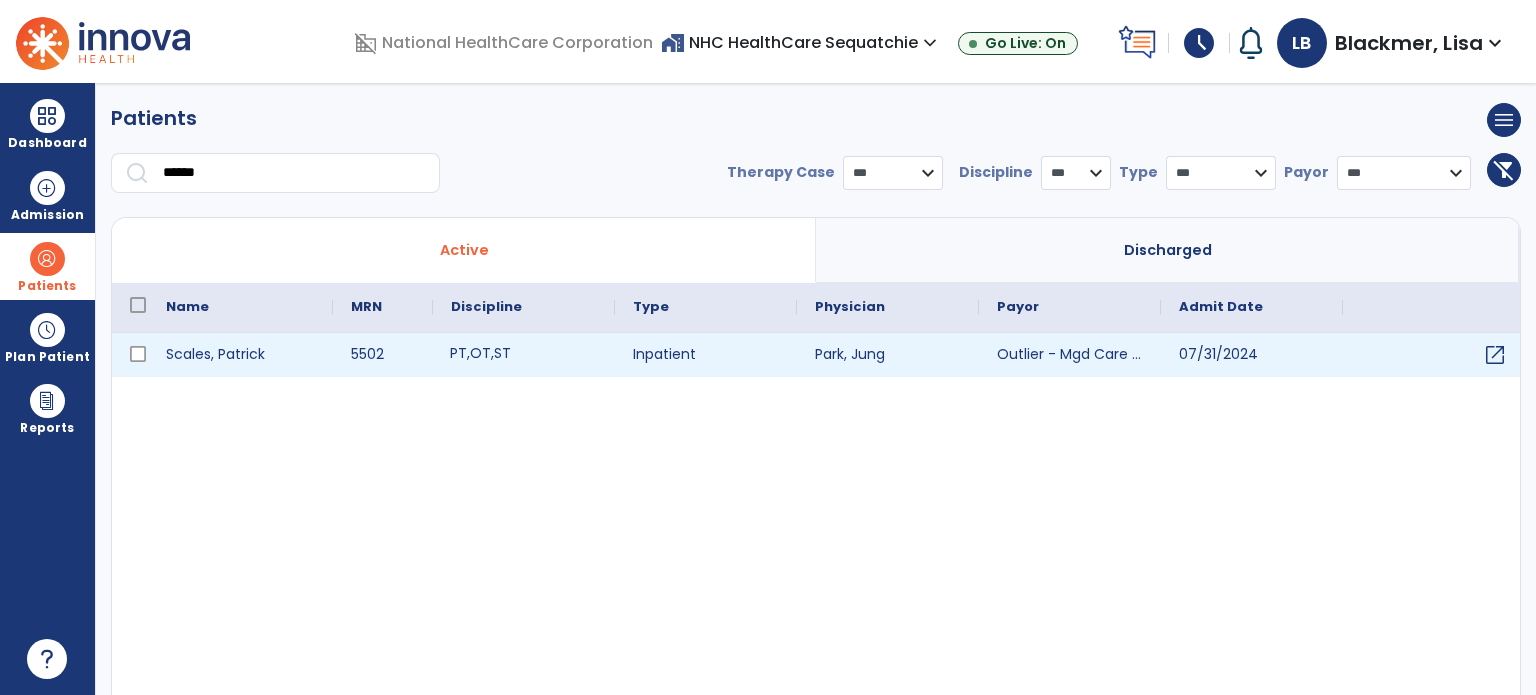 click on "PT , OT , ST" at bounding box center (524, 355) 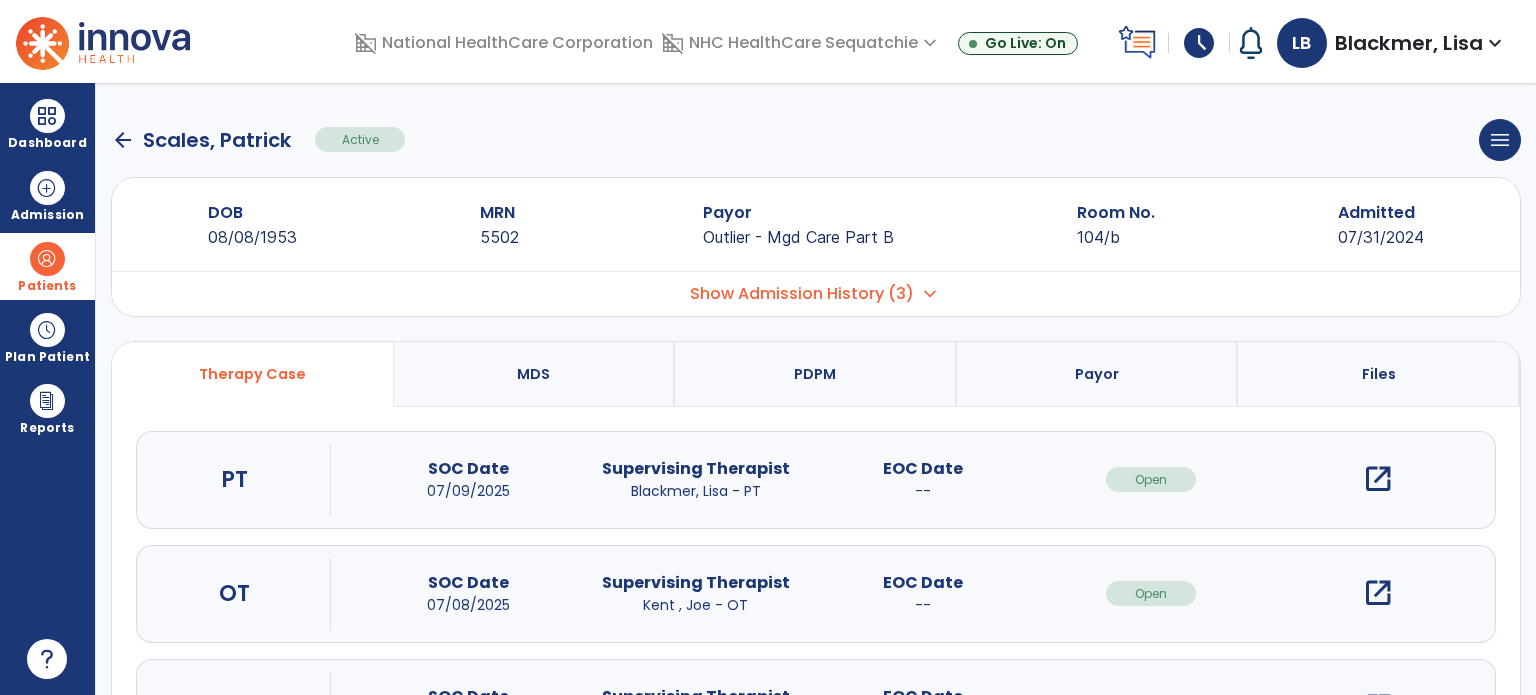 click on "open_in_new" at bounding box center (1378, 479) 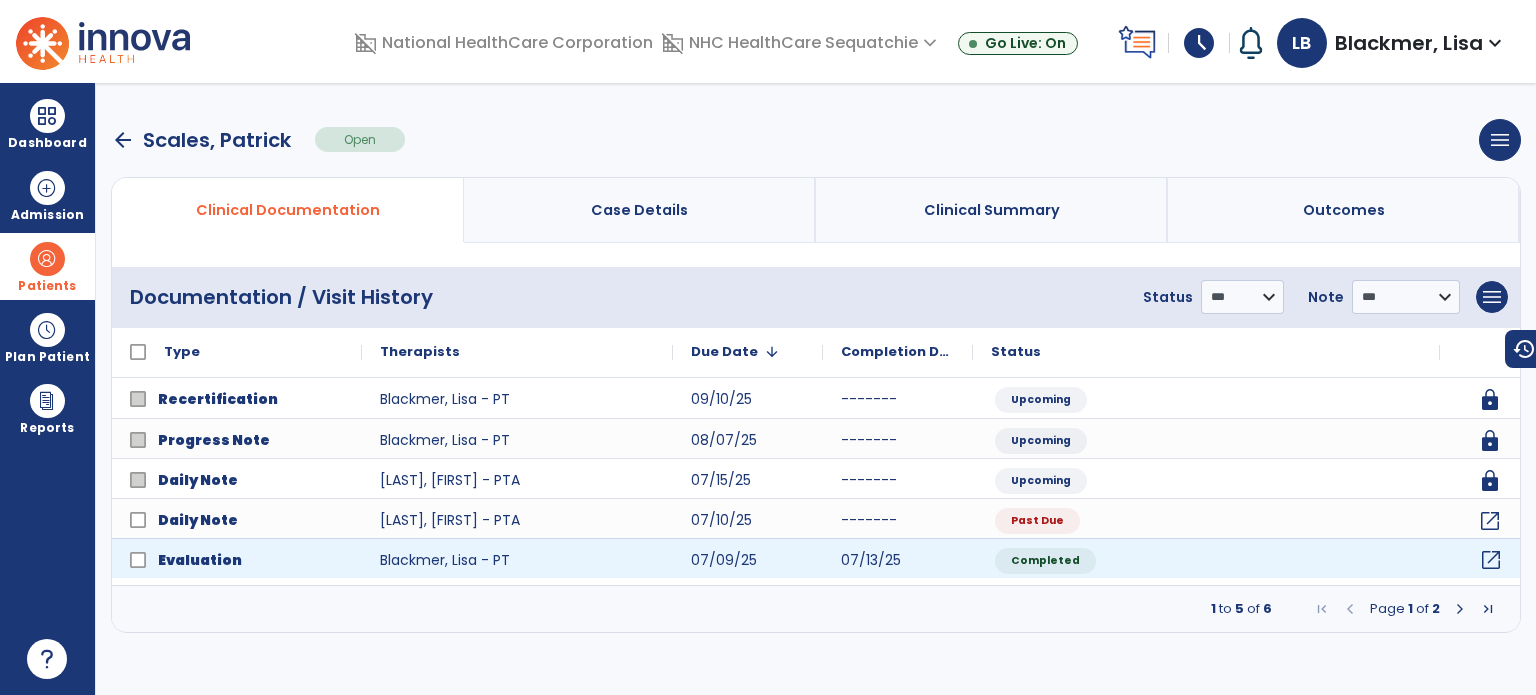 click on "open_in_new" 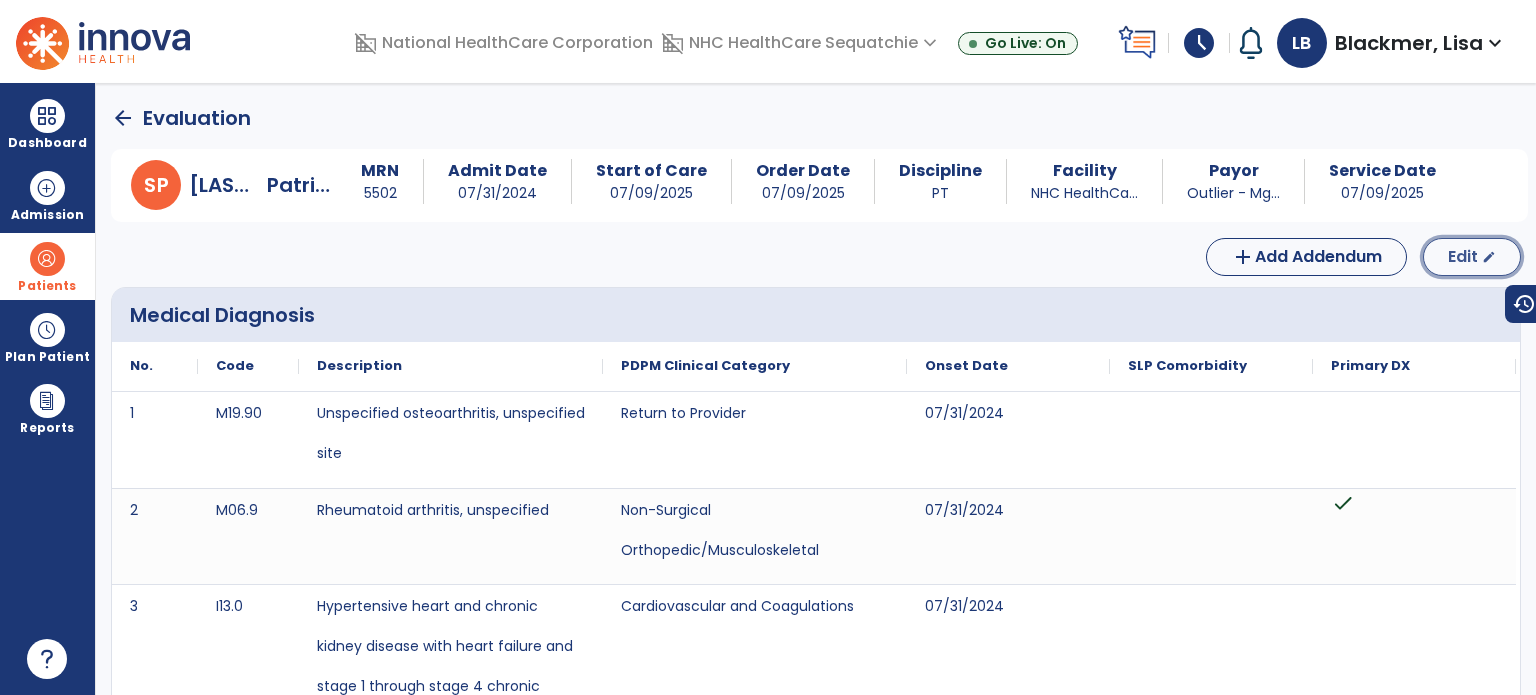 click on "Edit" 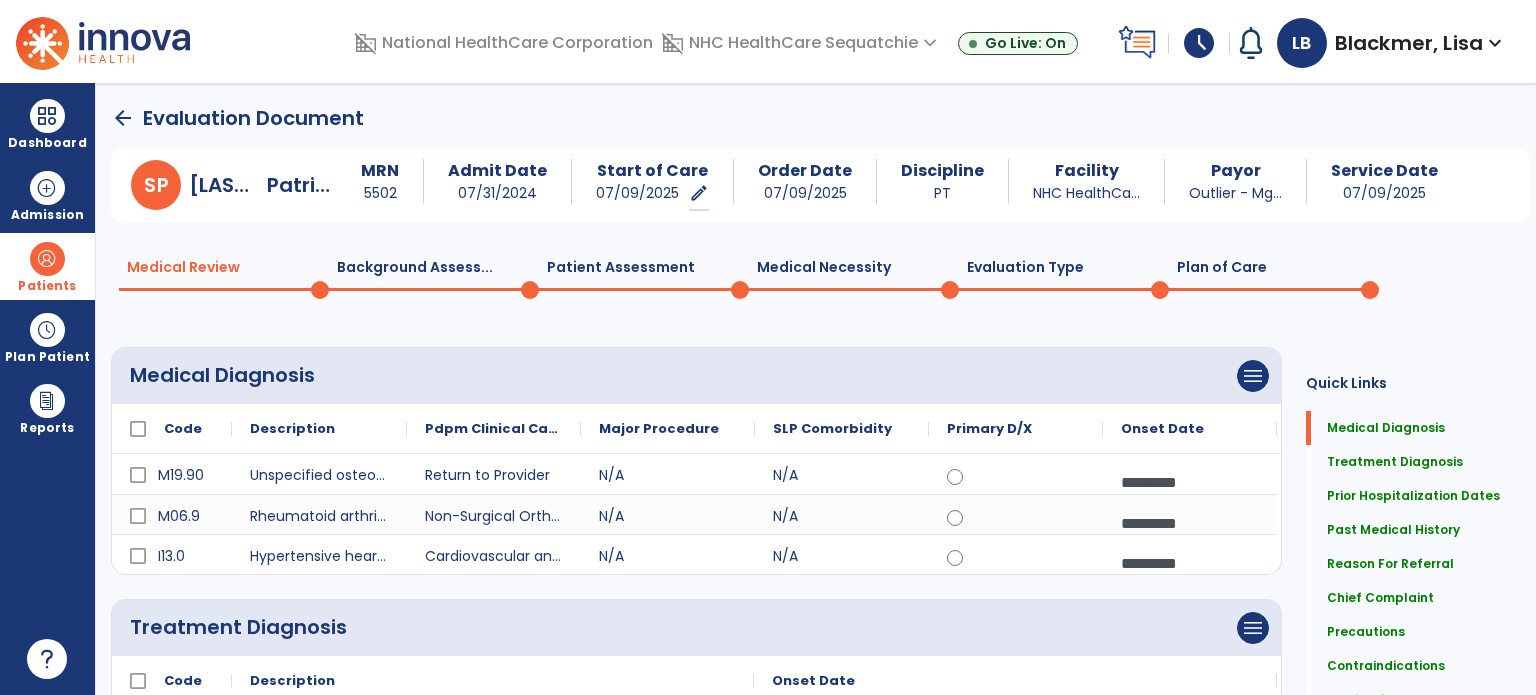 click on "Plan of Care  0" 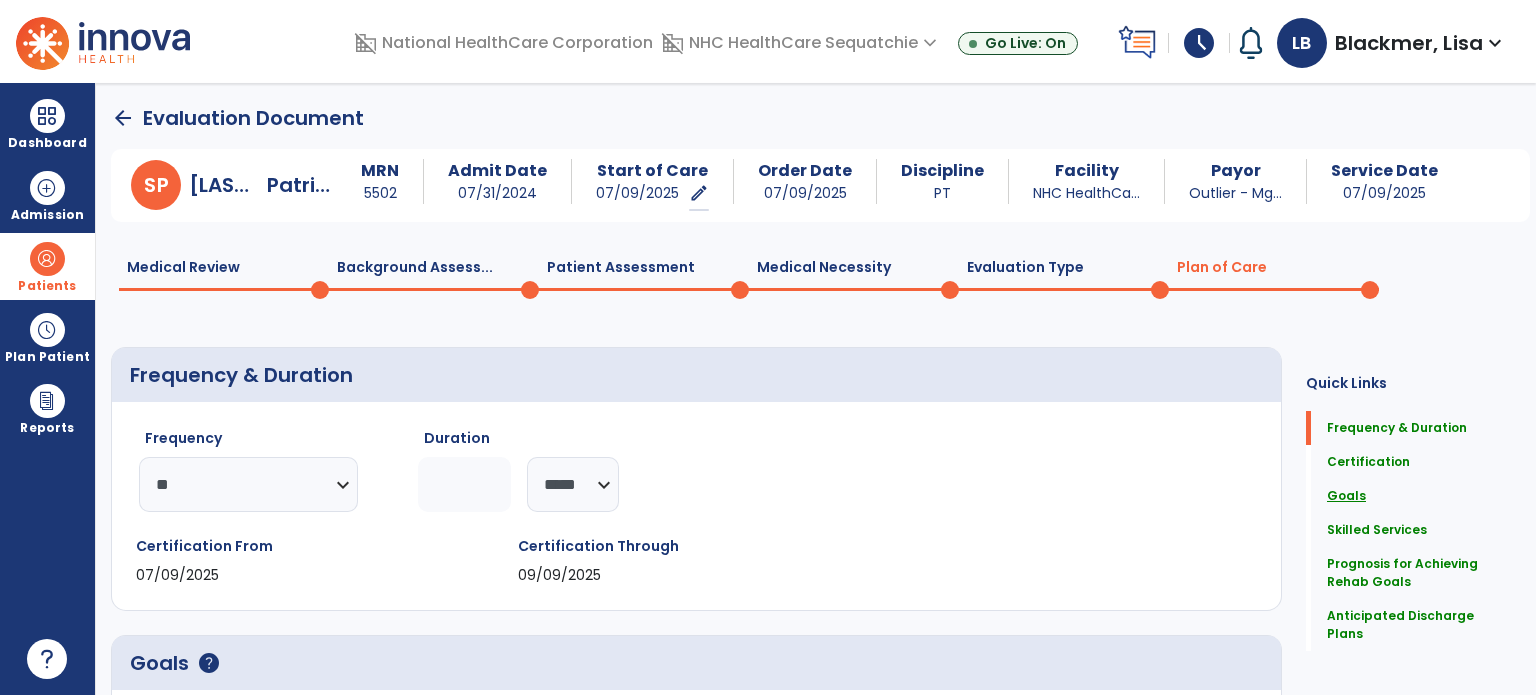click on "Goals" 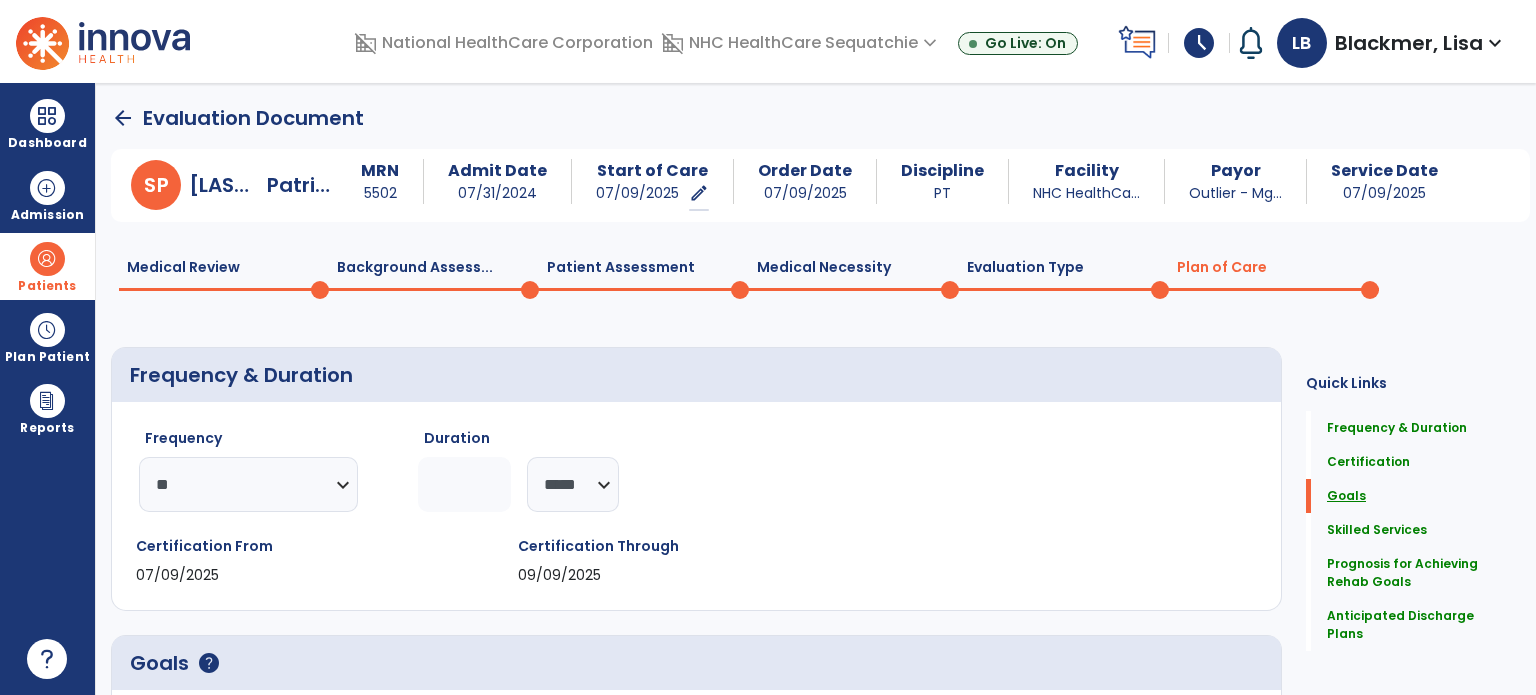 scroll, scrollTop: 41, scrollLeft: 0, axis: vertical 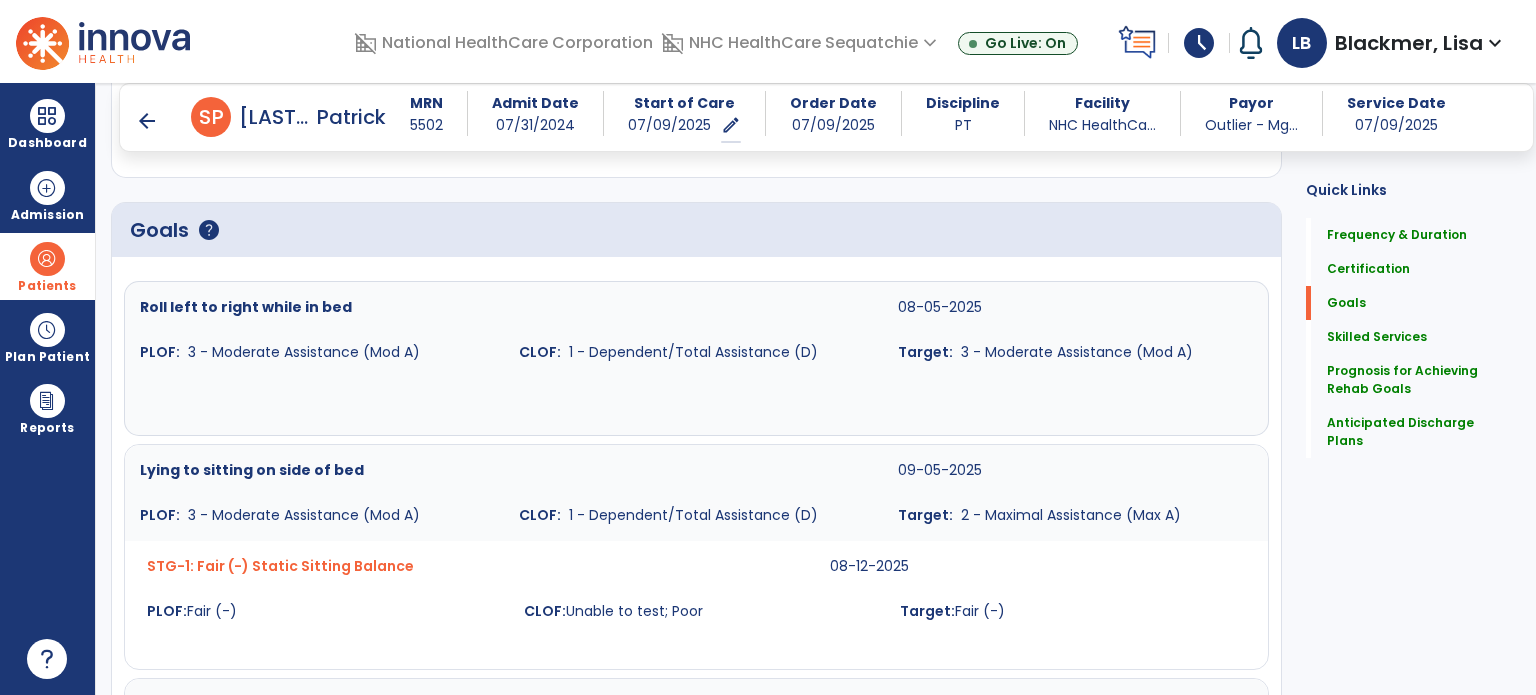 click on "arrow_back" at bounding box center (147, 121) 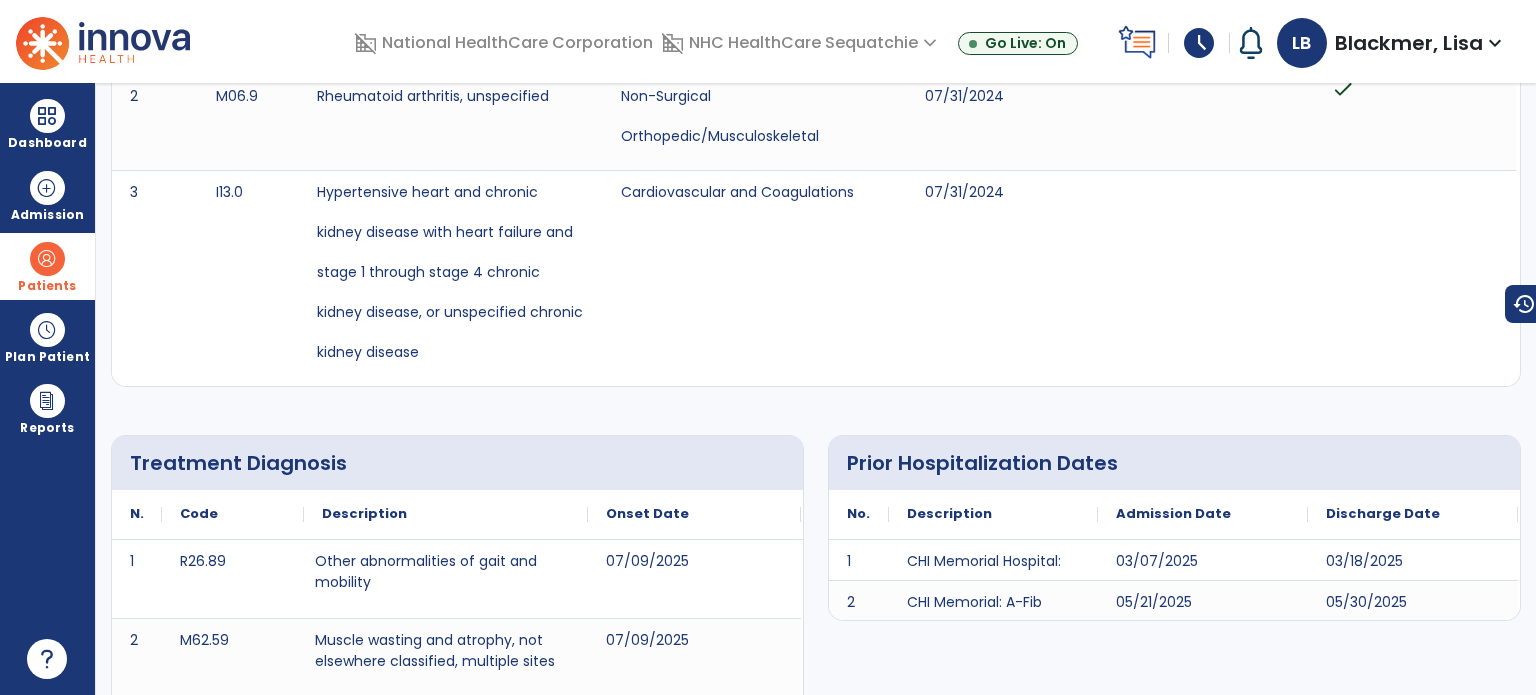 click at bounding box center (47, 259) 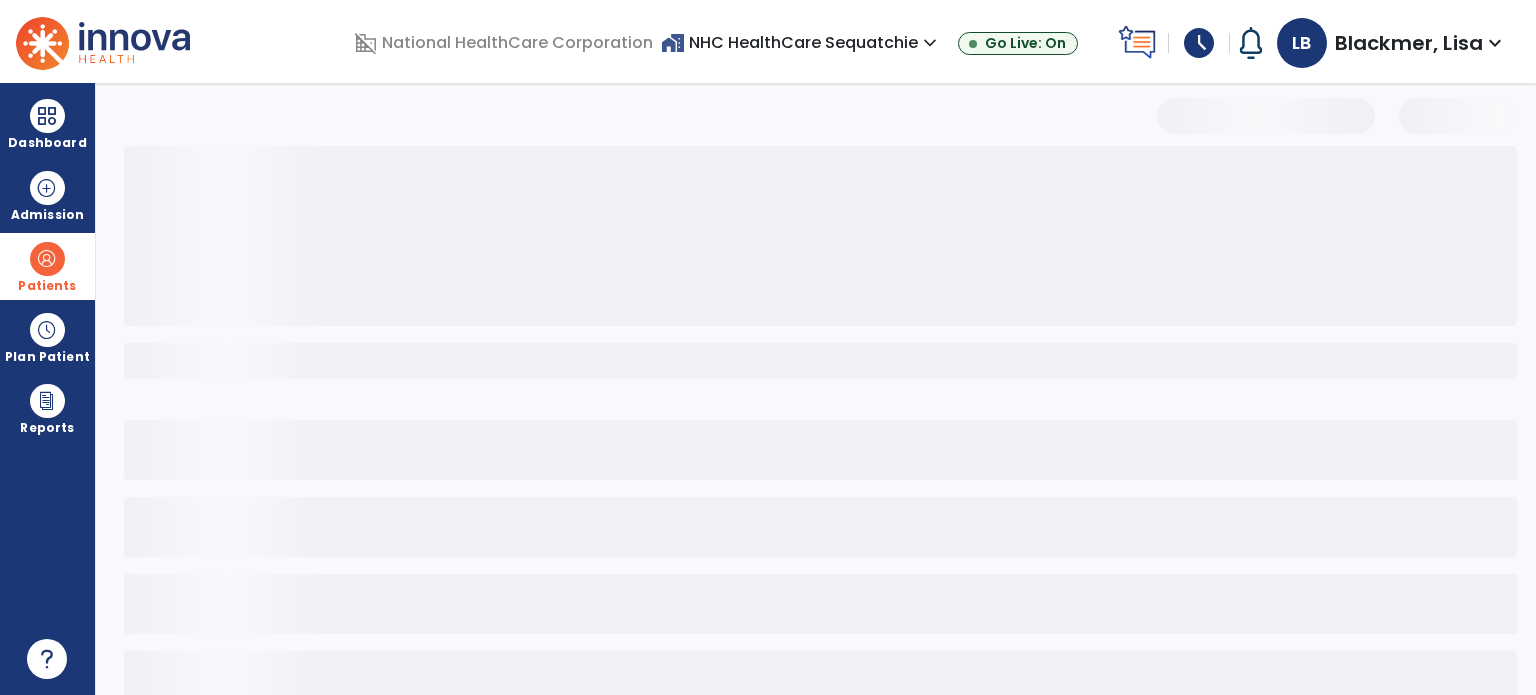 scroll, scrollTop: 46, scrollLeft: 0, axis: vertical 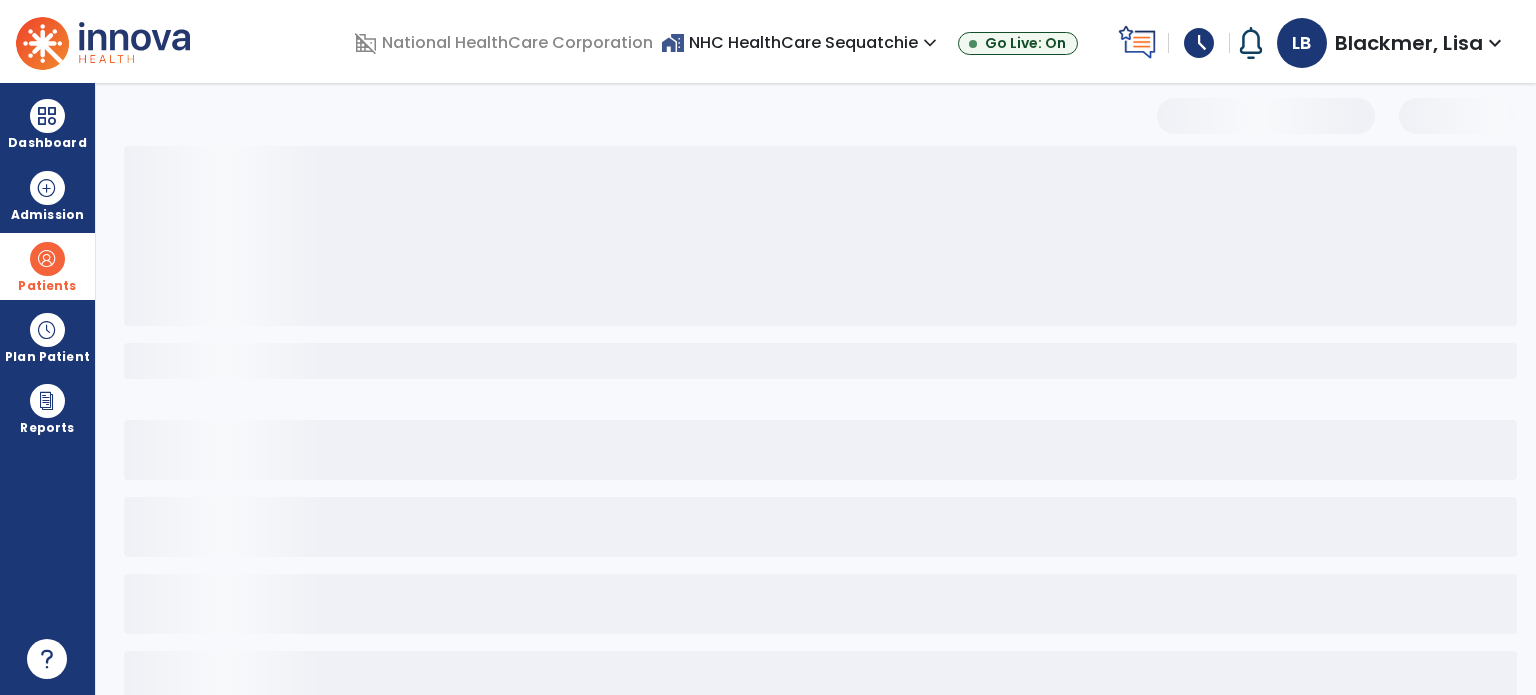 select on "***" 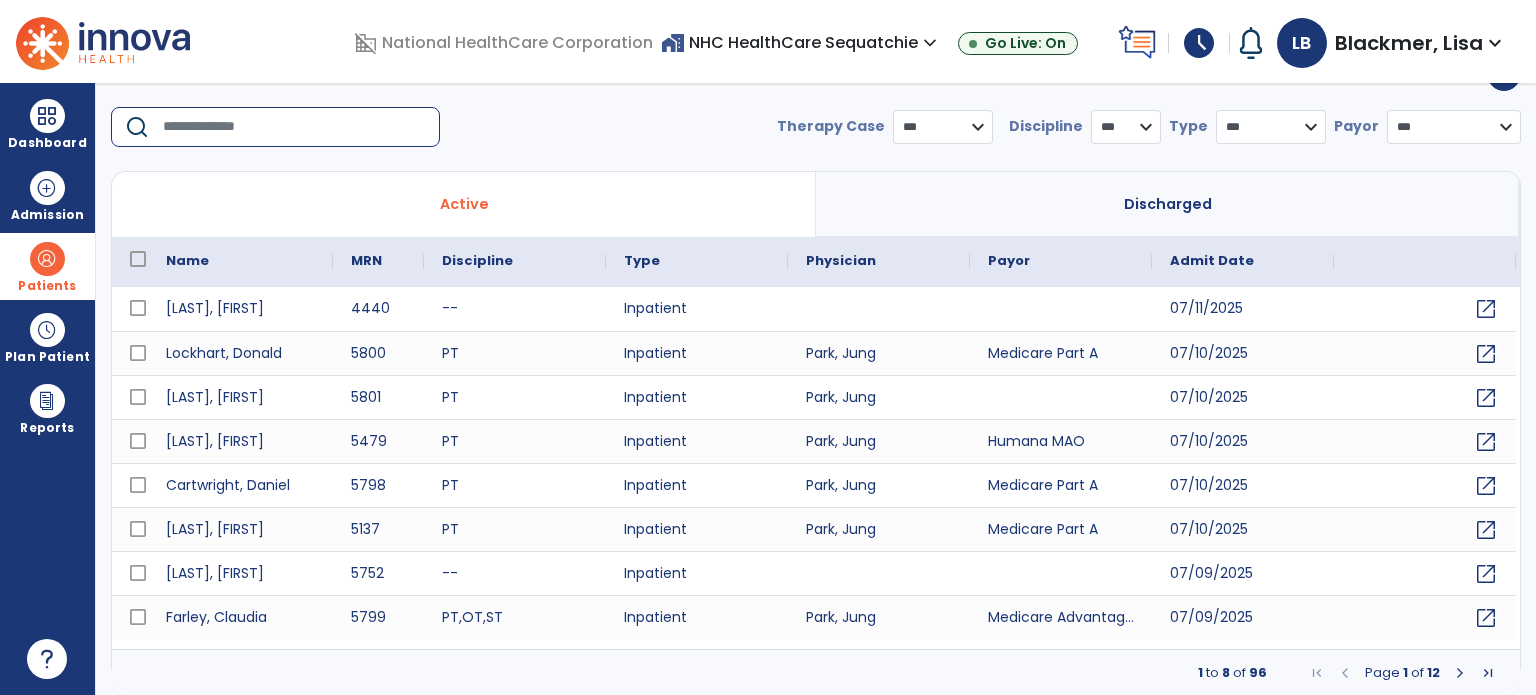 click at bounding box center [294, 127] 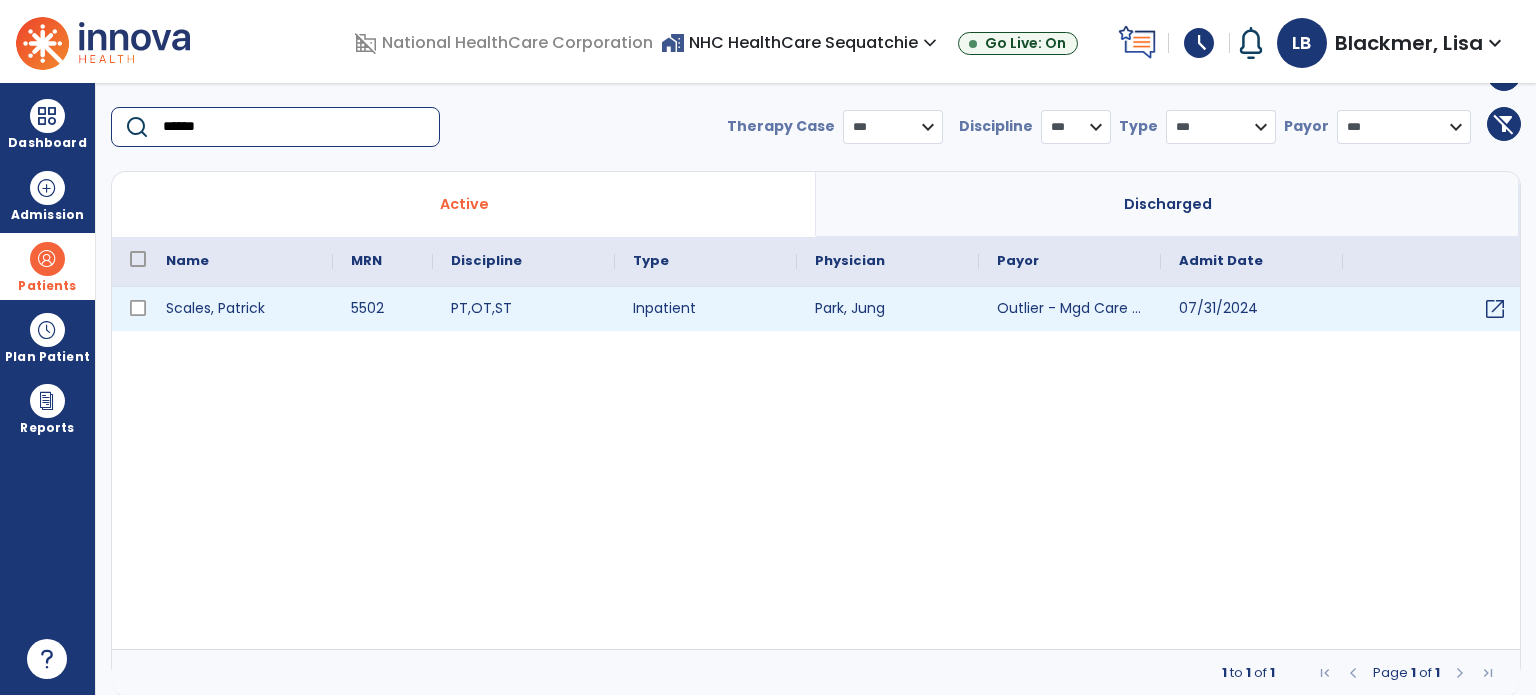 type on "******" 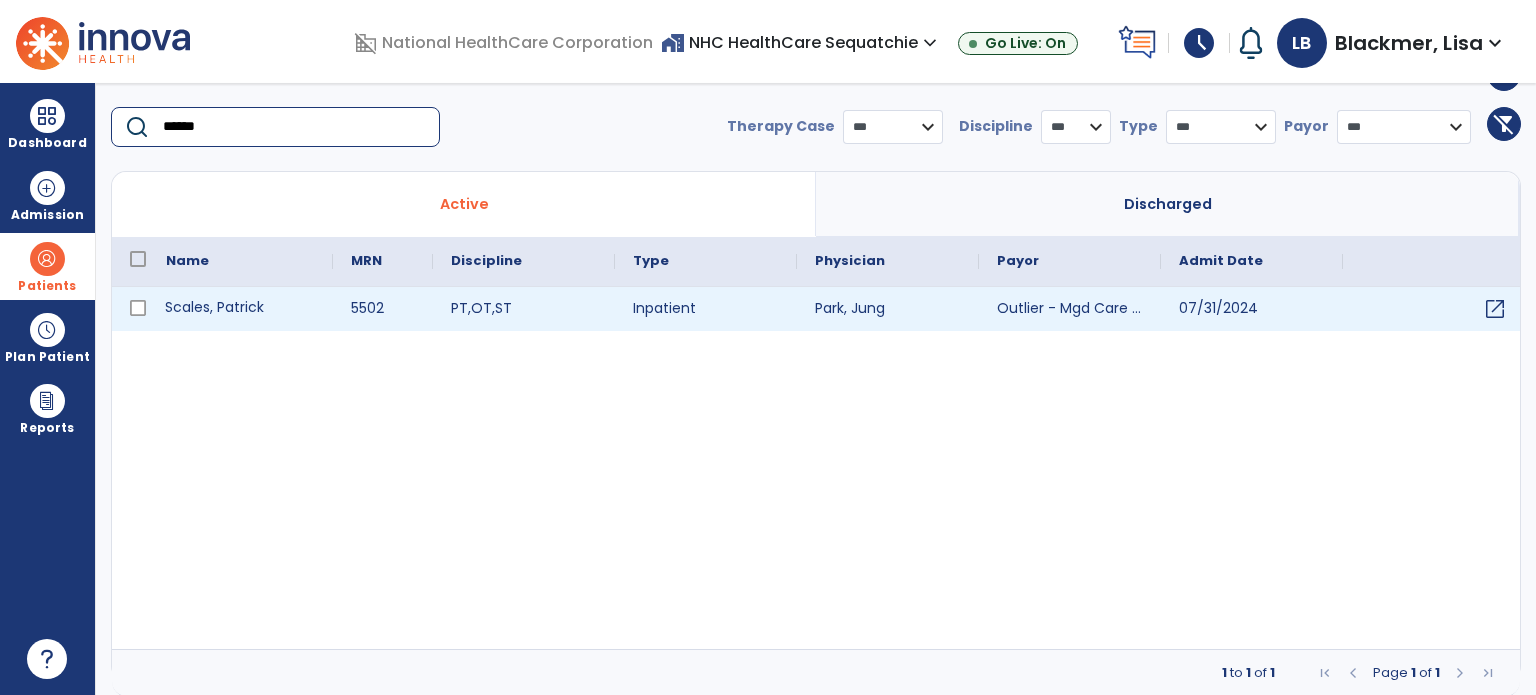 click on "Scales, Patrick" at bounding box center [240, 309] 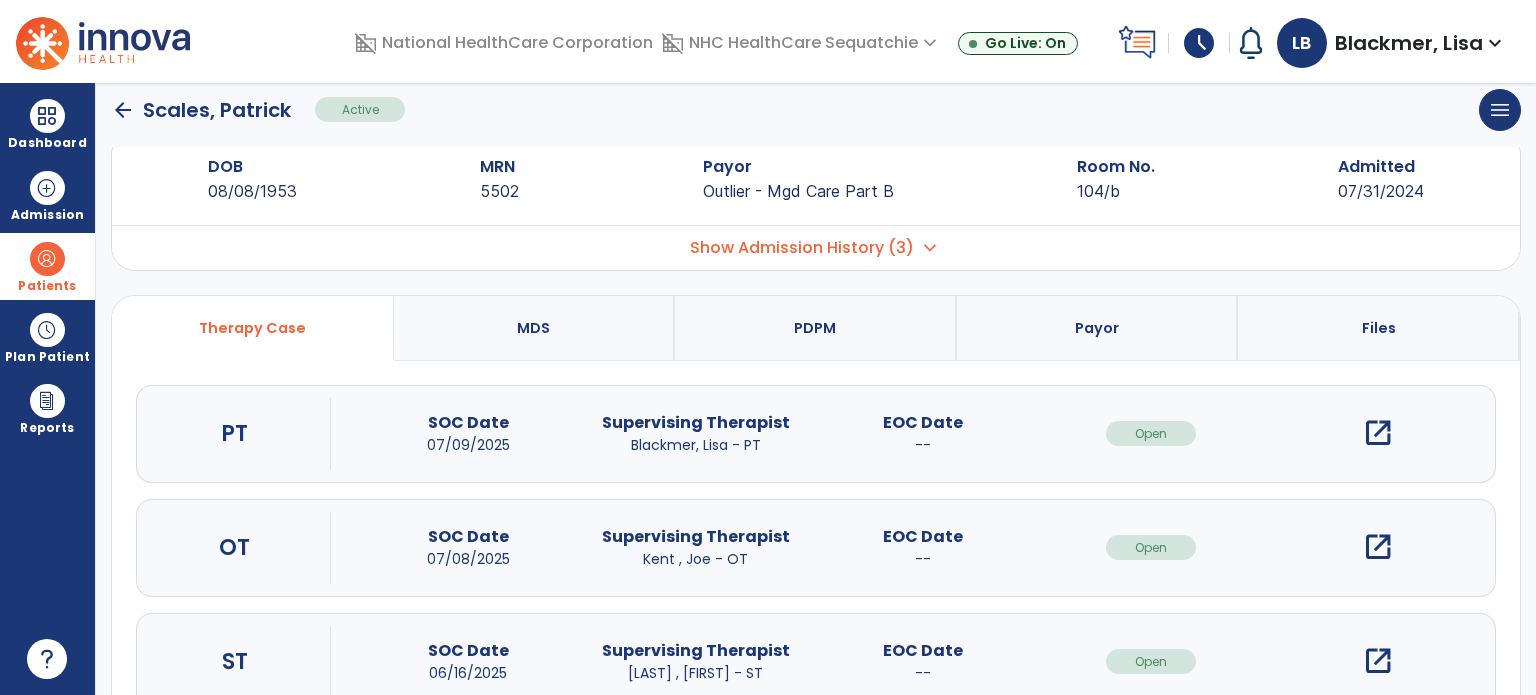 scroll, scrollTop: 0, scrollLeft: 0, axis: both 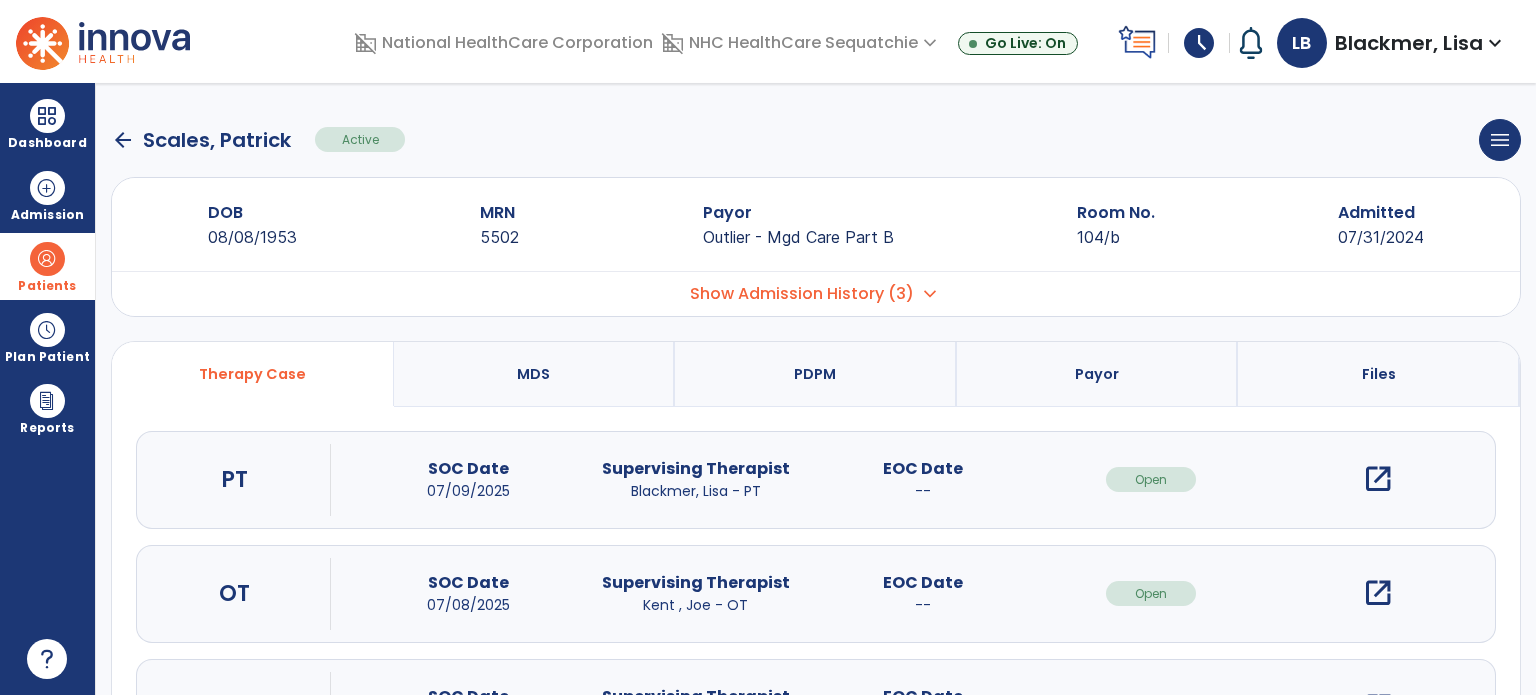 click on "open_in_new" at bounding box center [1378, 479] 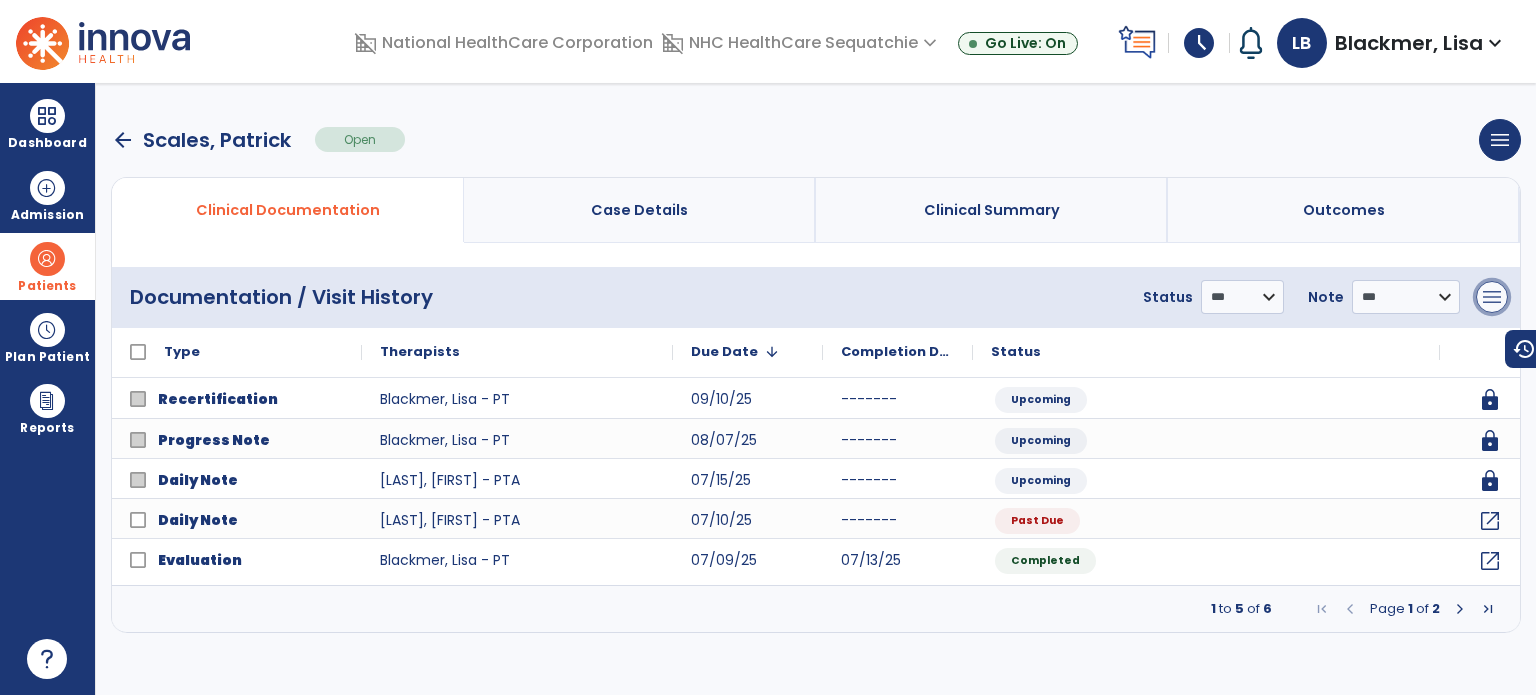 click on "menu" at bounding box center [1492, 297] 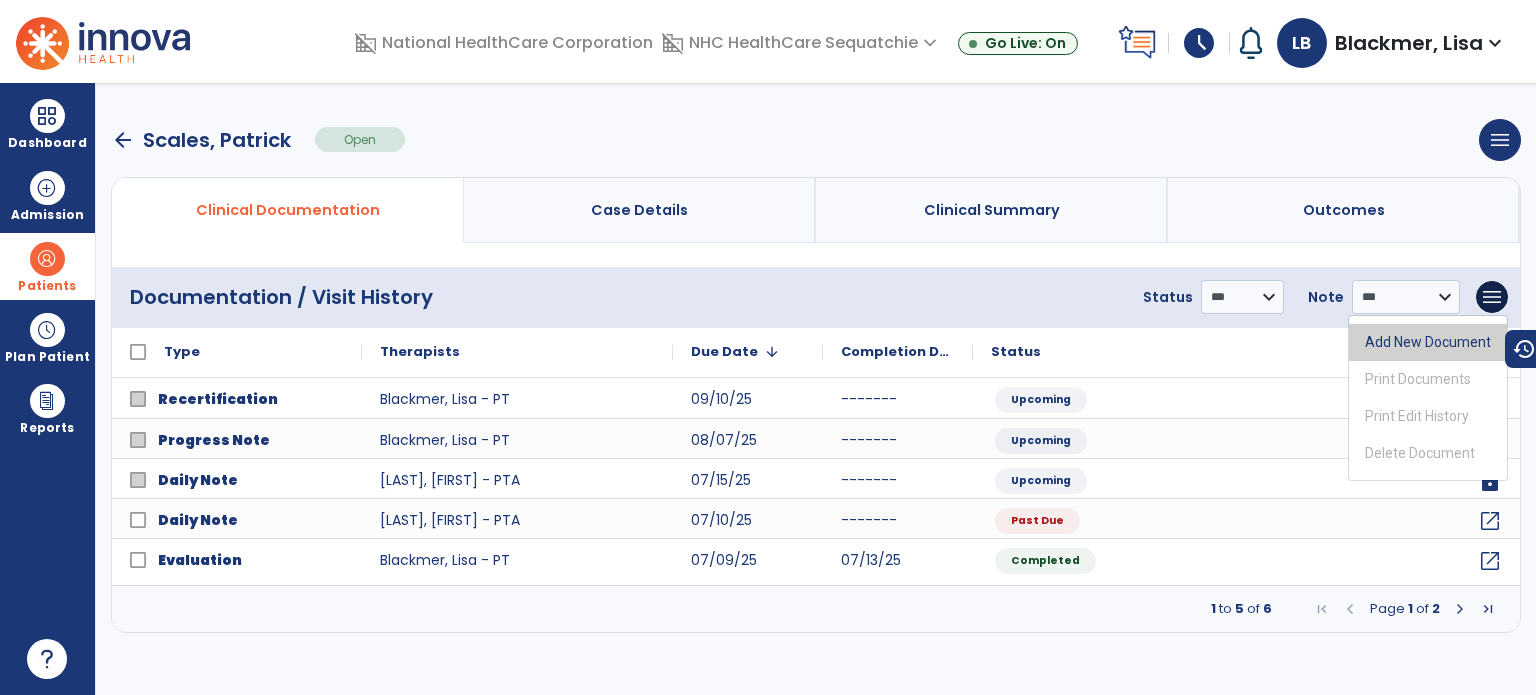 click on "Add New Document" at bounding box center (1428, 342) 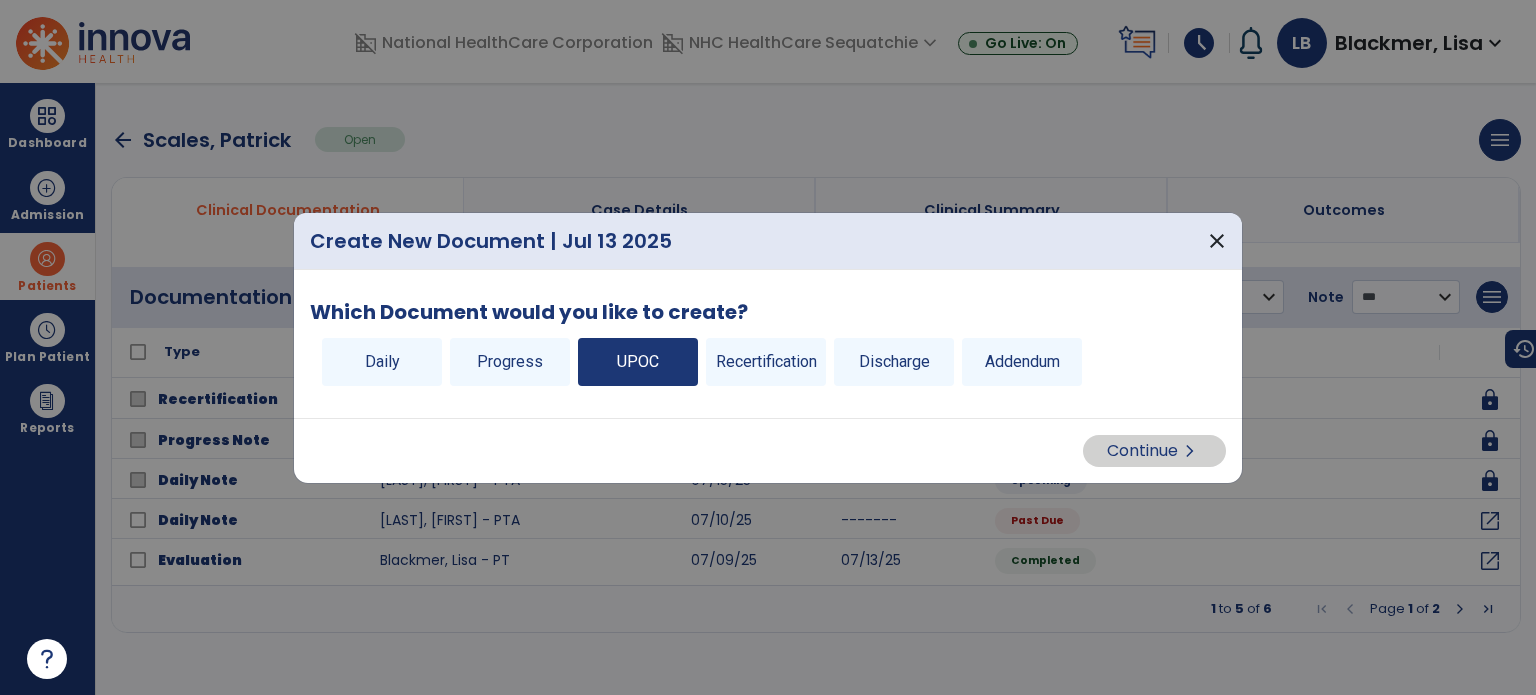 click on "UPOC" at bounding box center [638, 362] 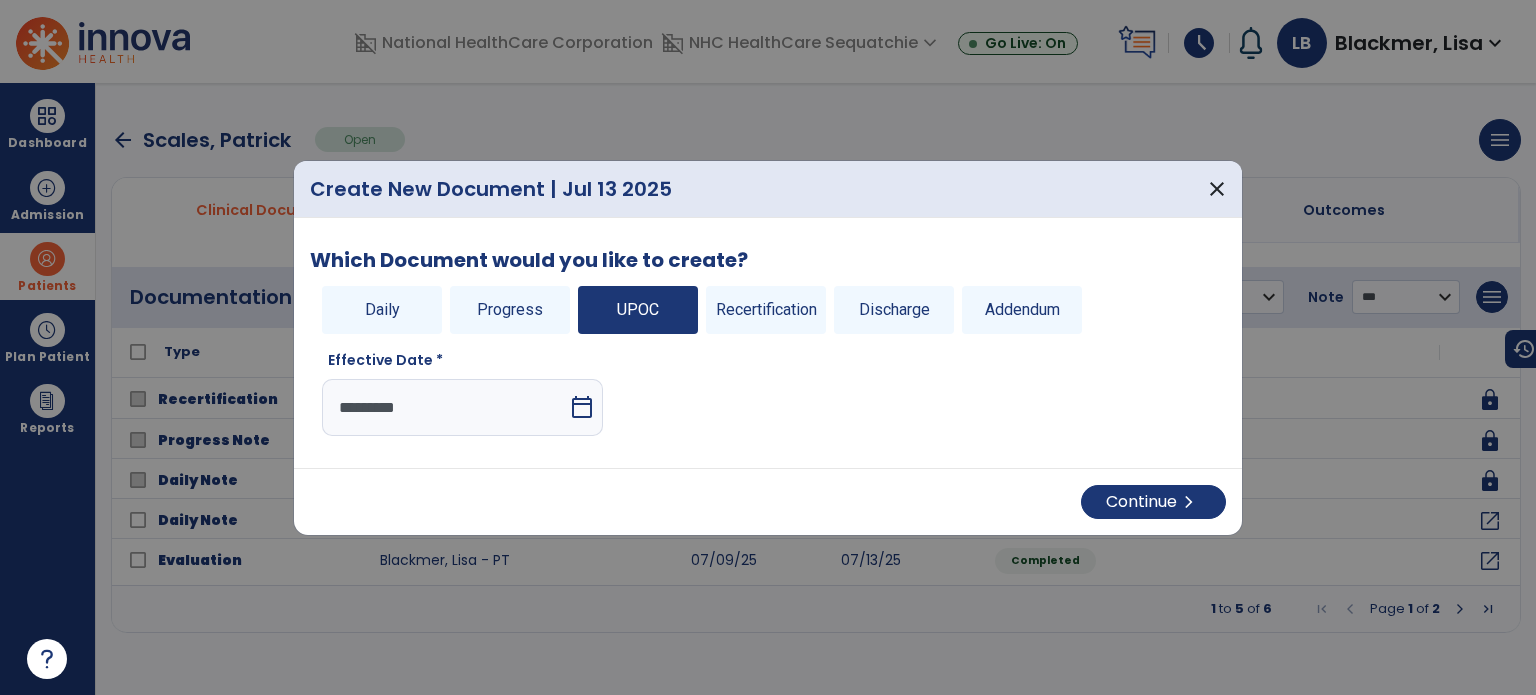 click on "calendar_today" at bounding box center [582, 407] 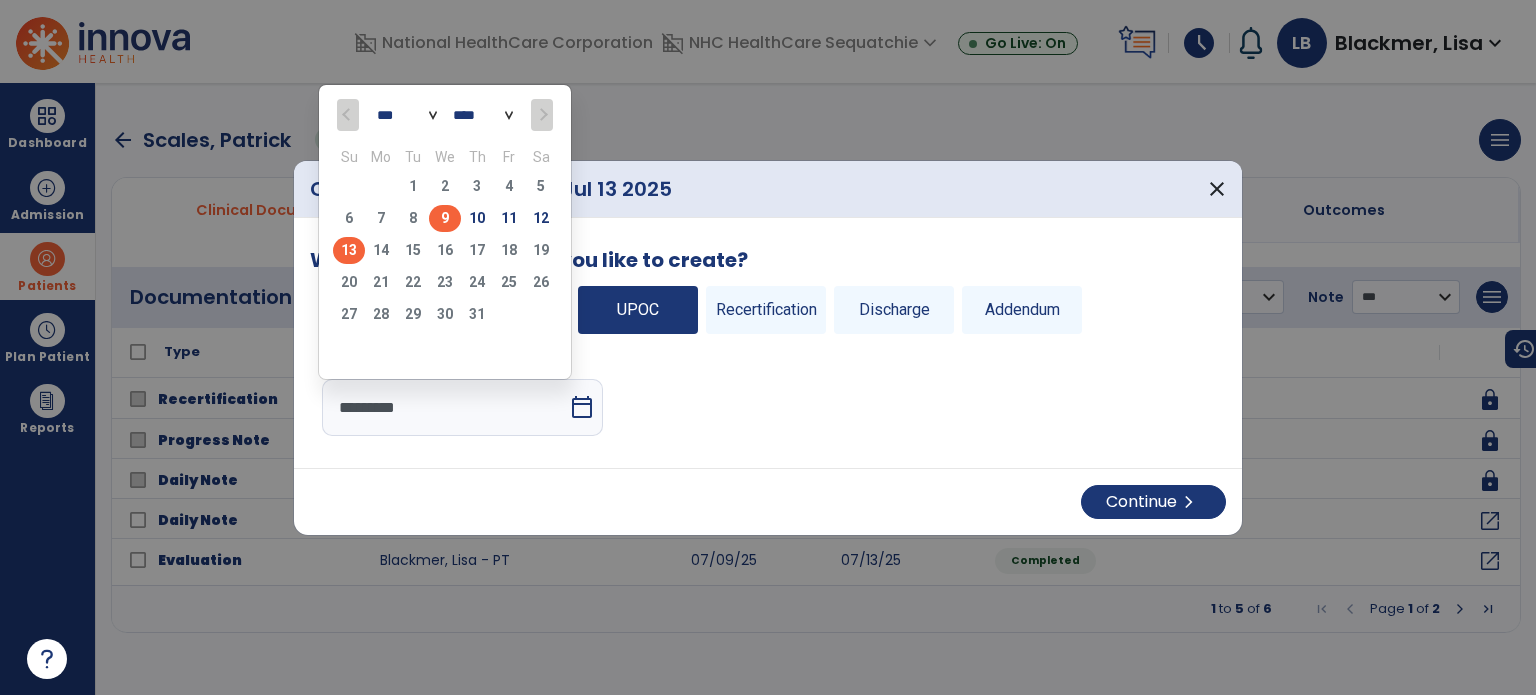 click on "9" 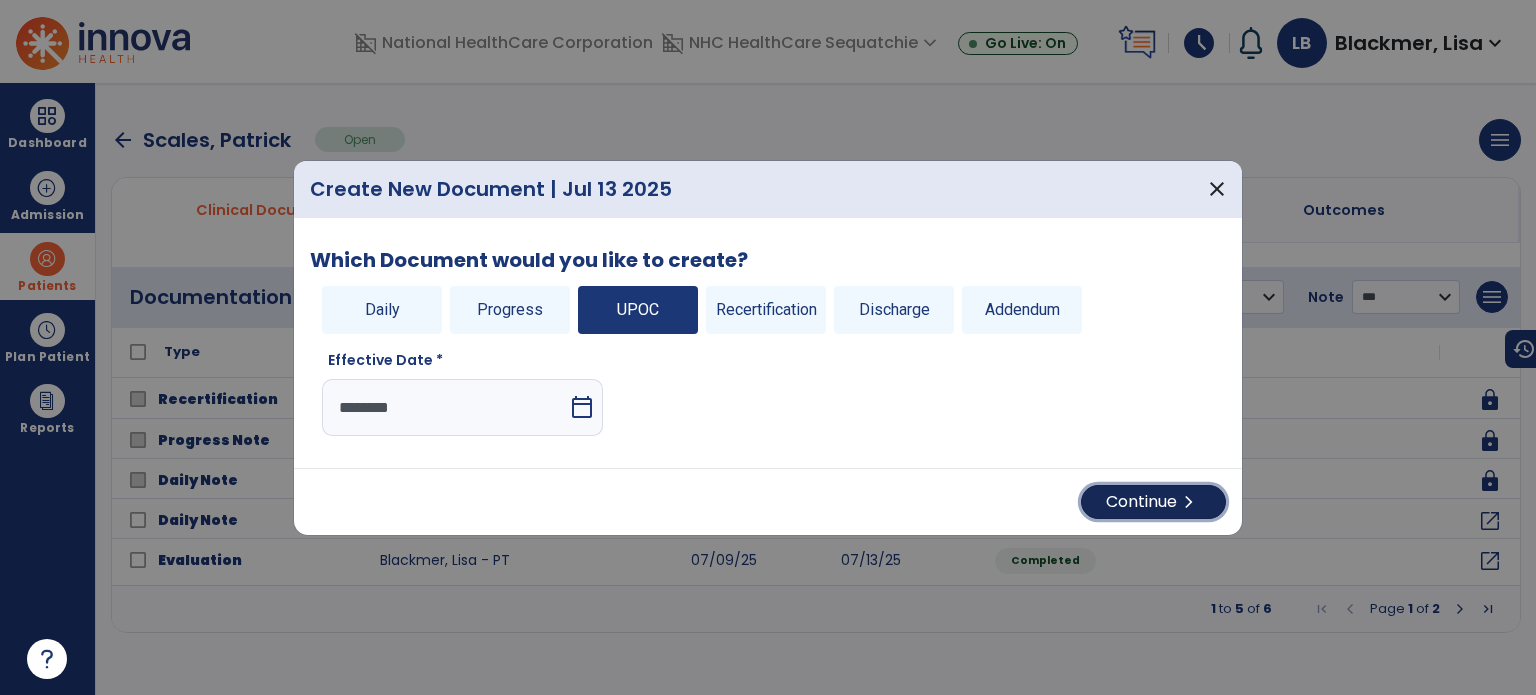 click on "chevron_right" at bounding box center [1189, 502] 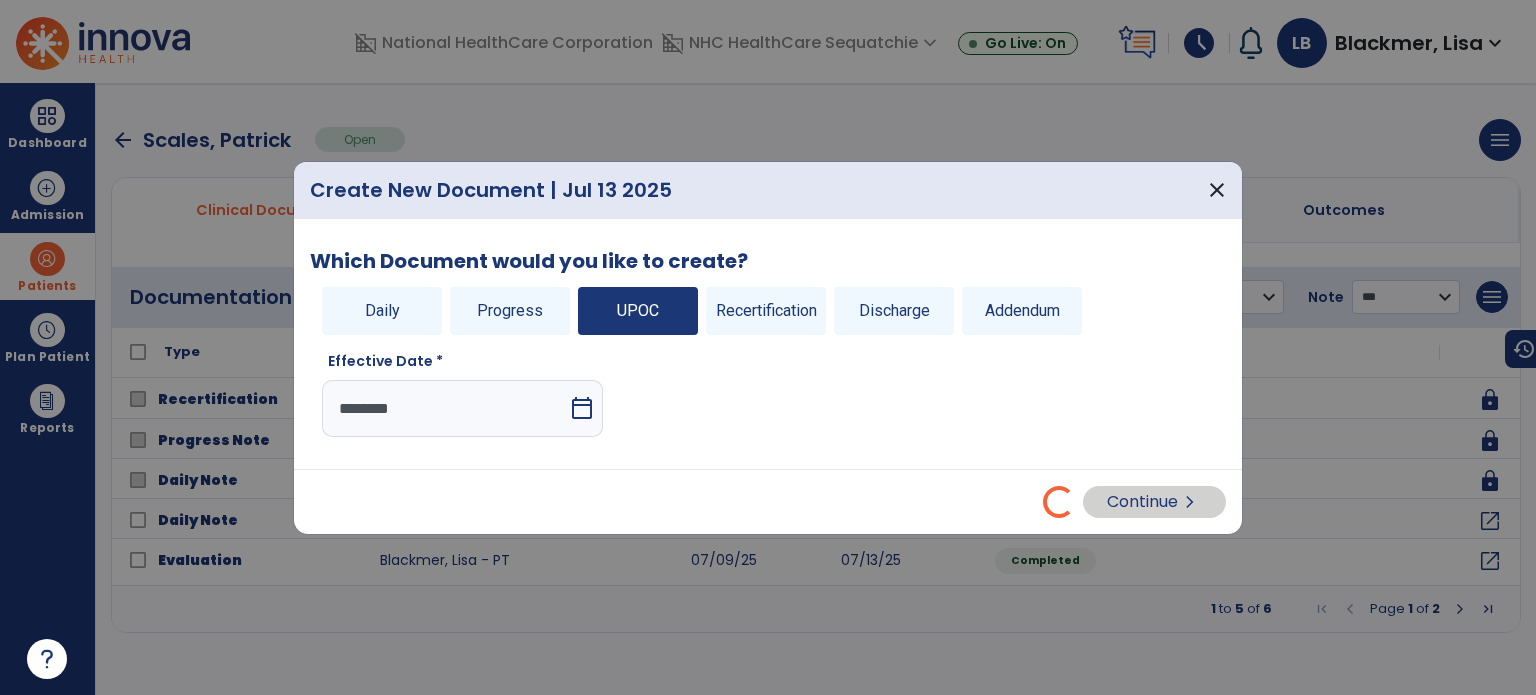select on "**" 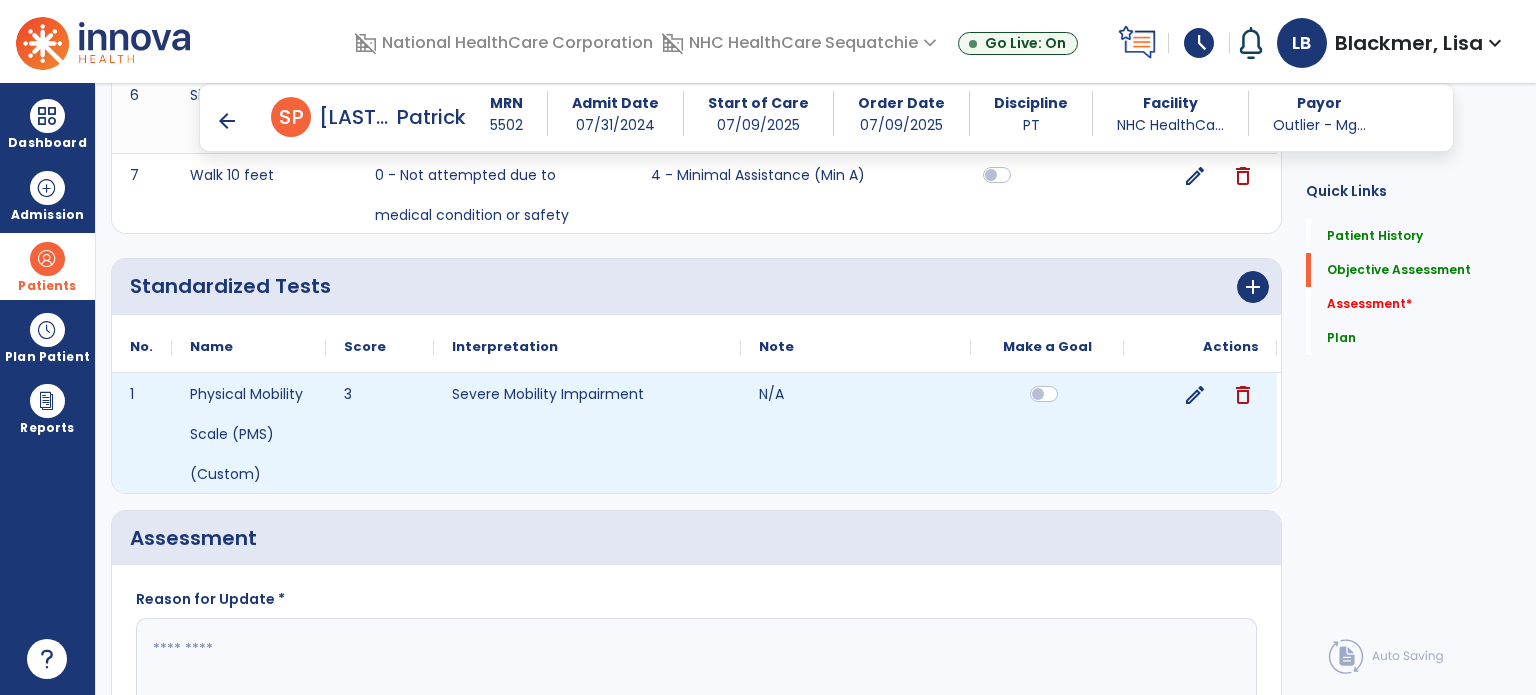 scroll, scrollTop: 3900, scrollLeft: 0, axis: vertical 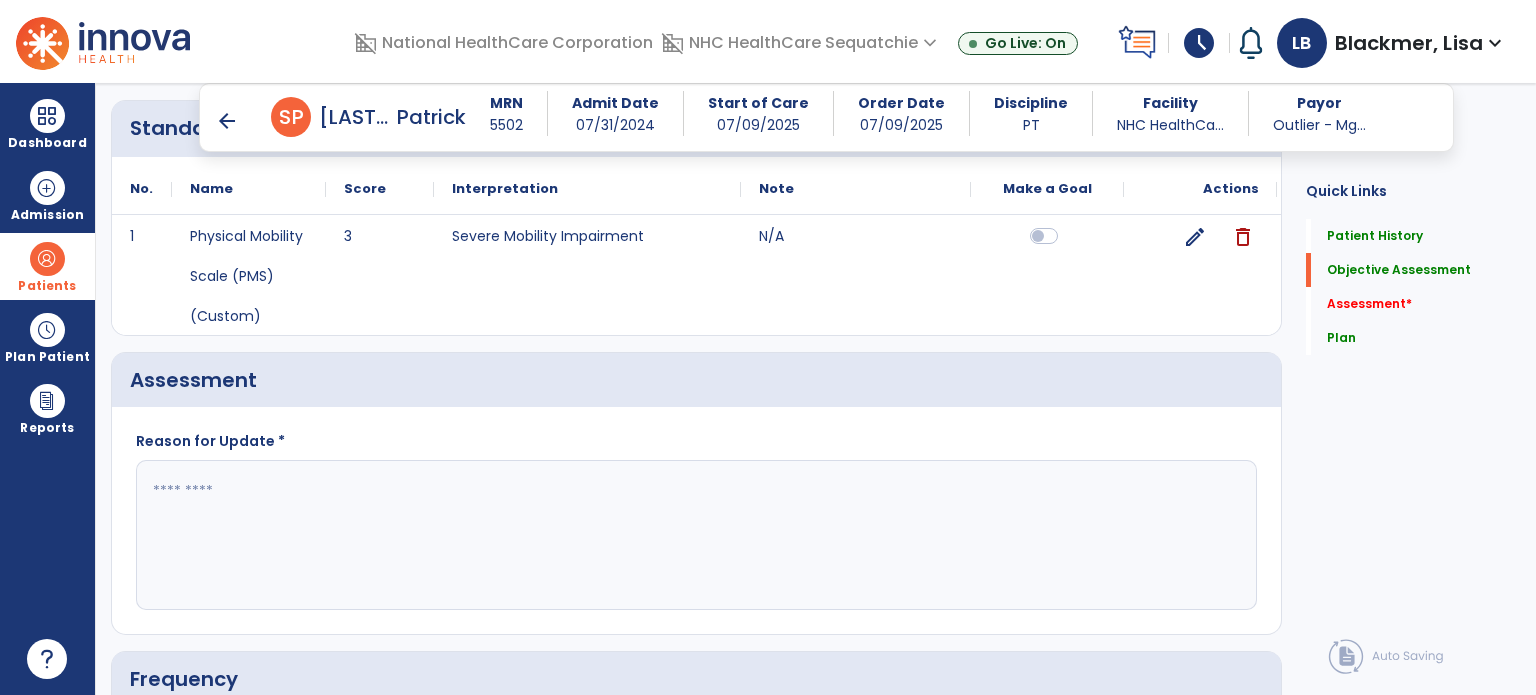 click 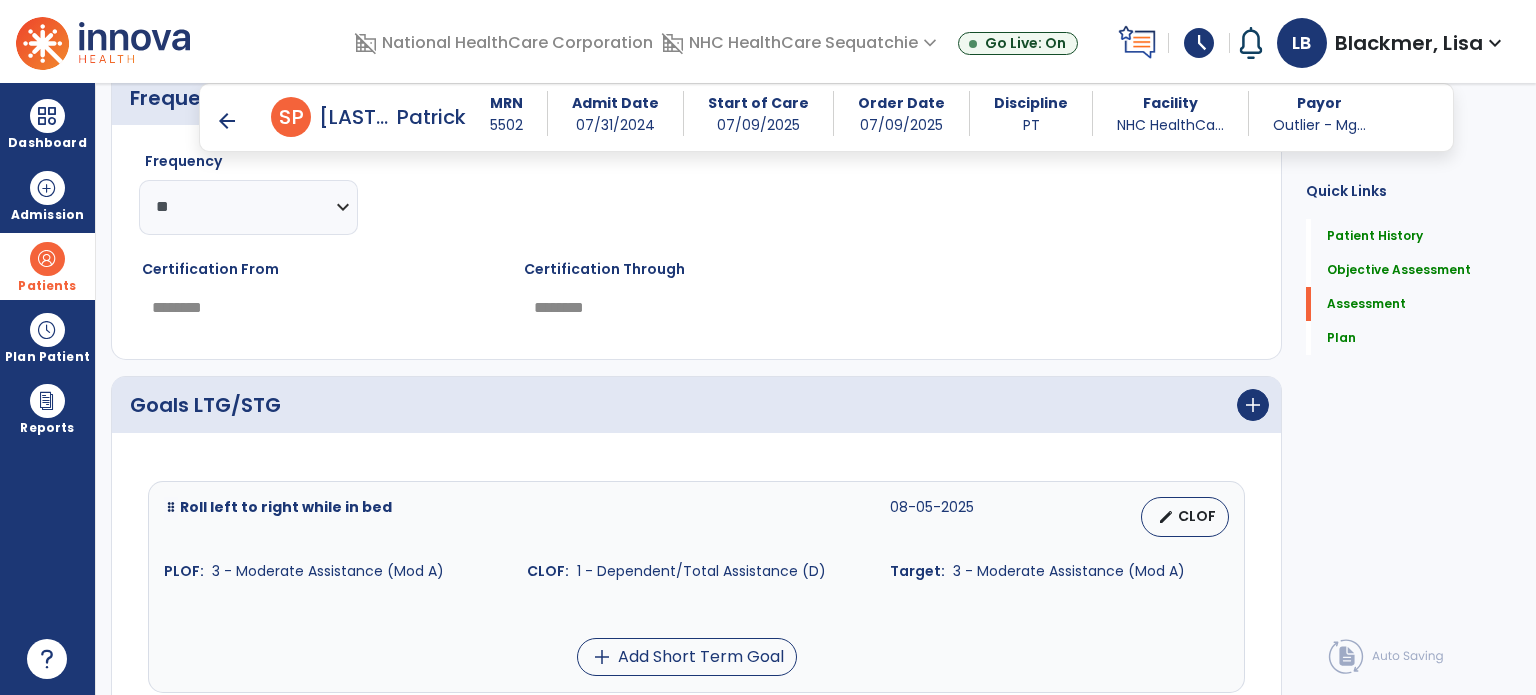 scroll, scrollTop: 4500, scrollLeft: 0, axis: vertical 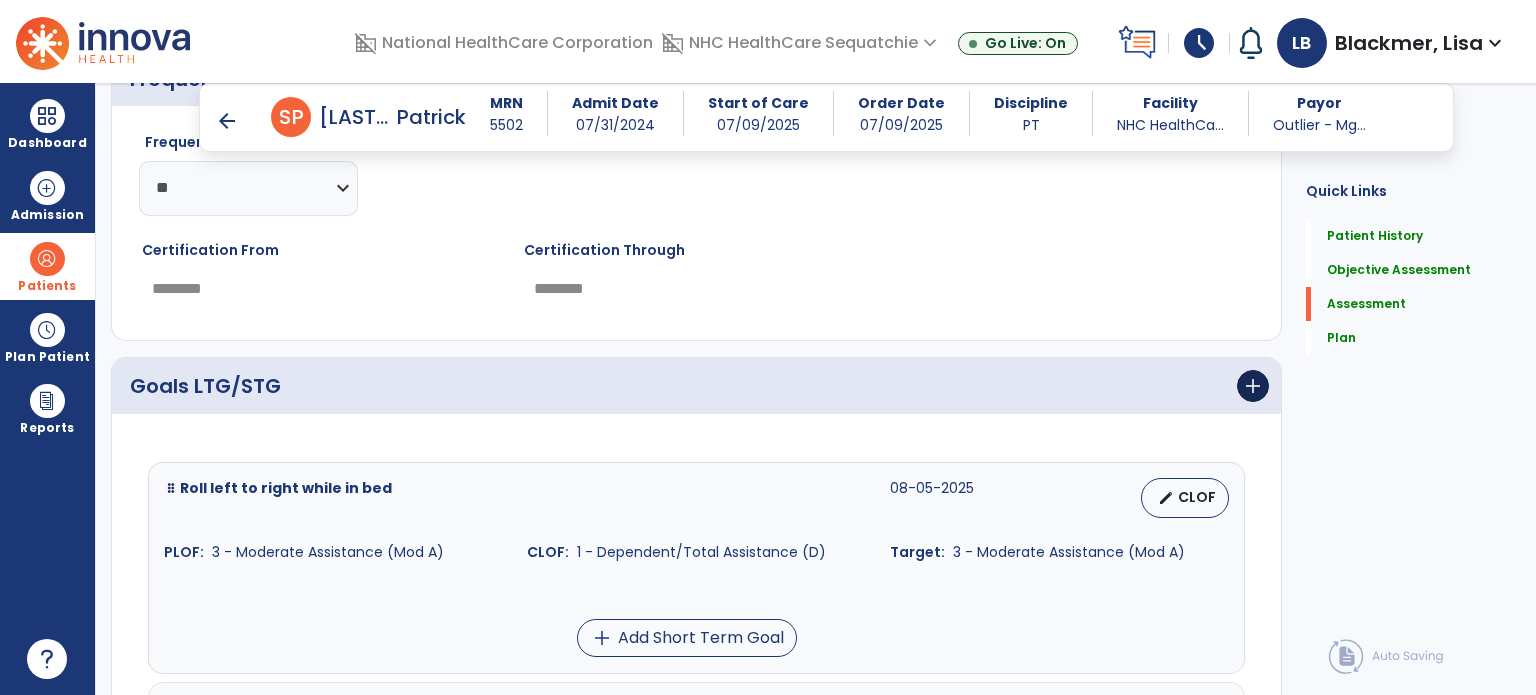 type on "**********" 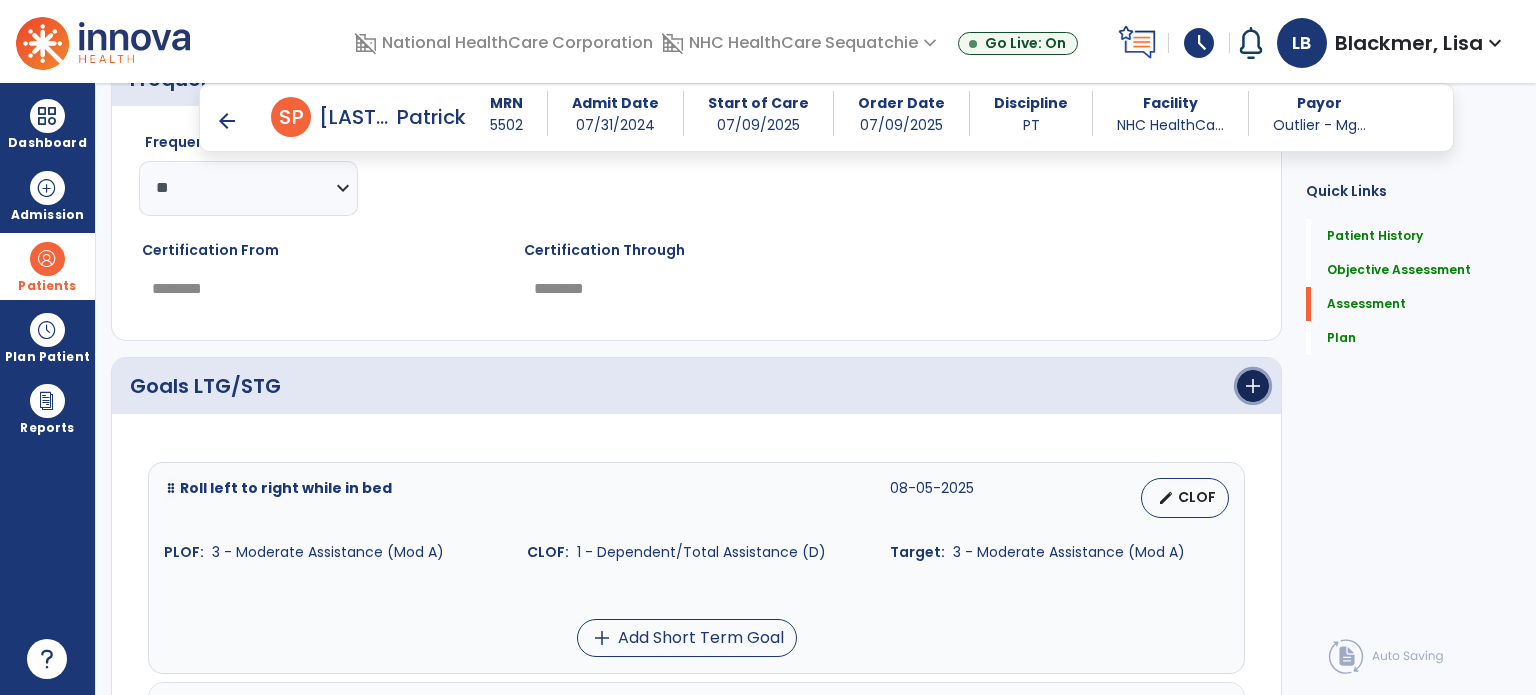 click on "add" 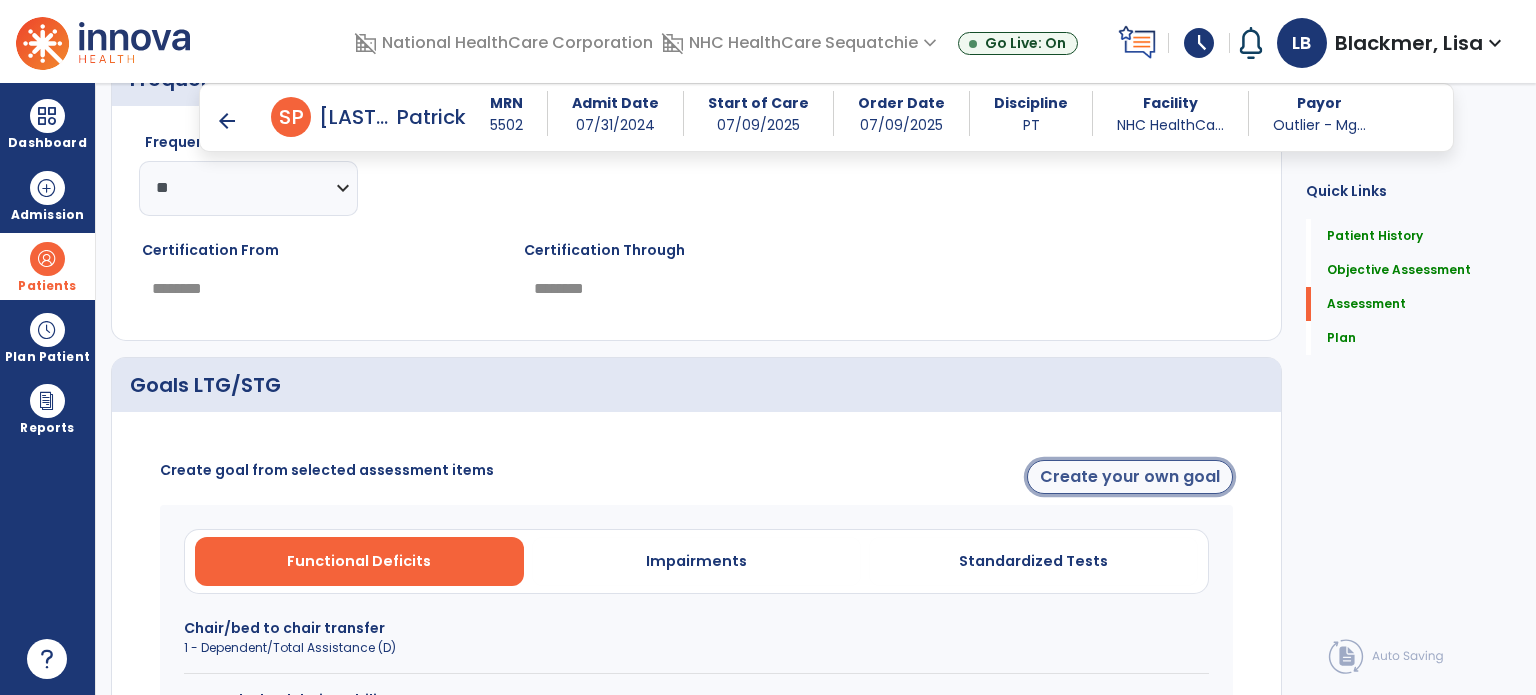 click on "Create your own goal" 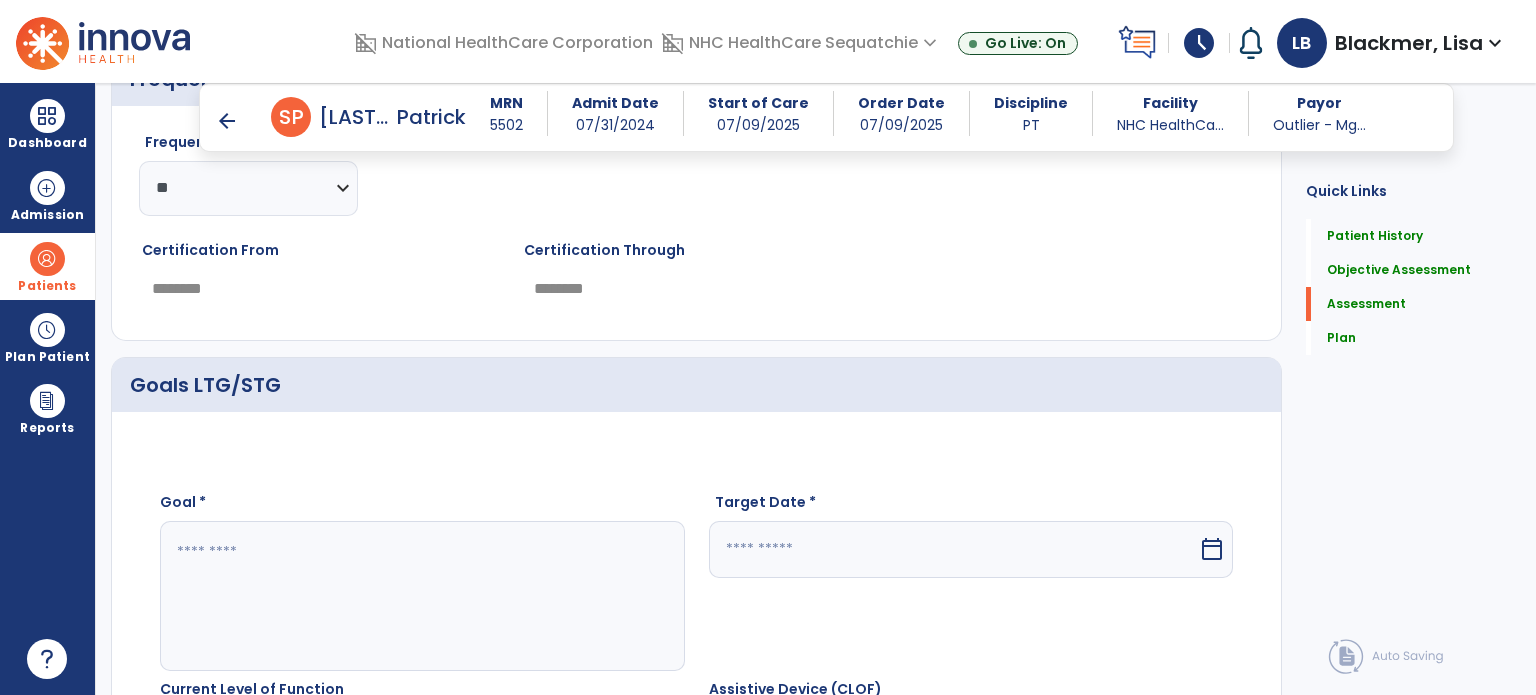 click 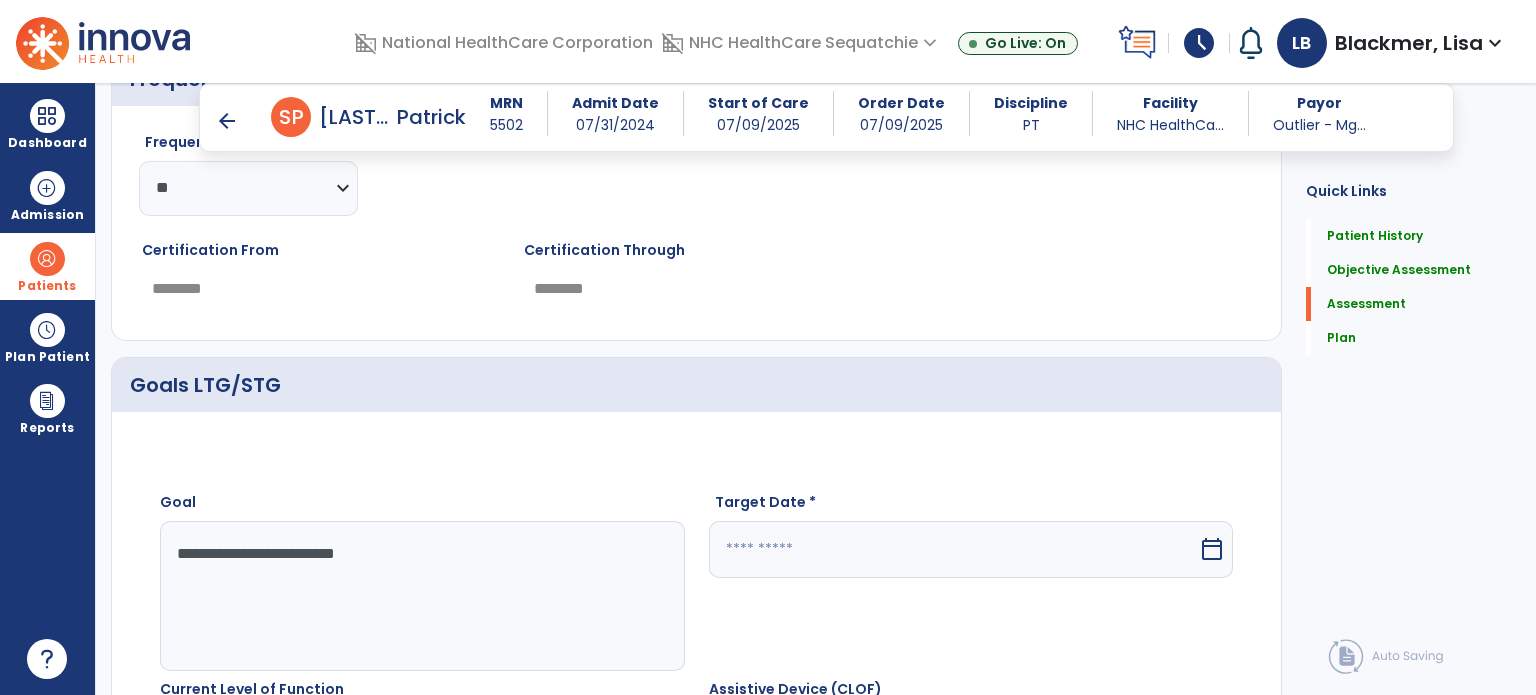 type on "**********" 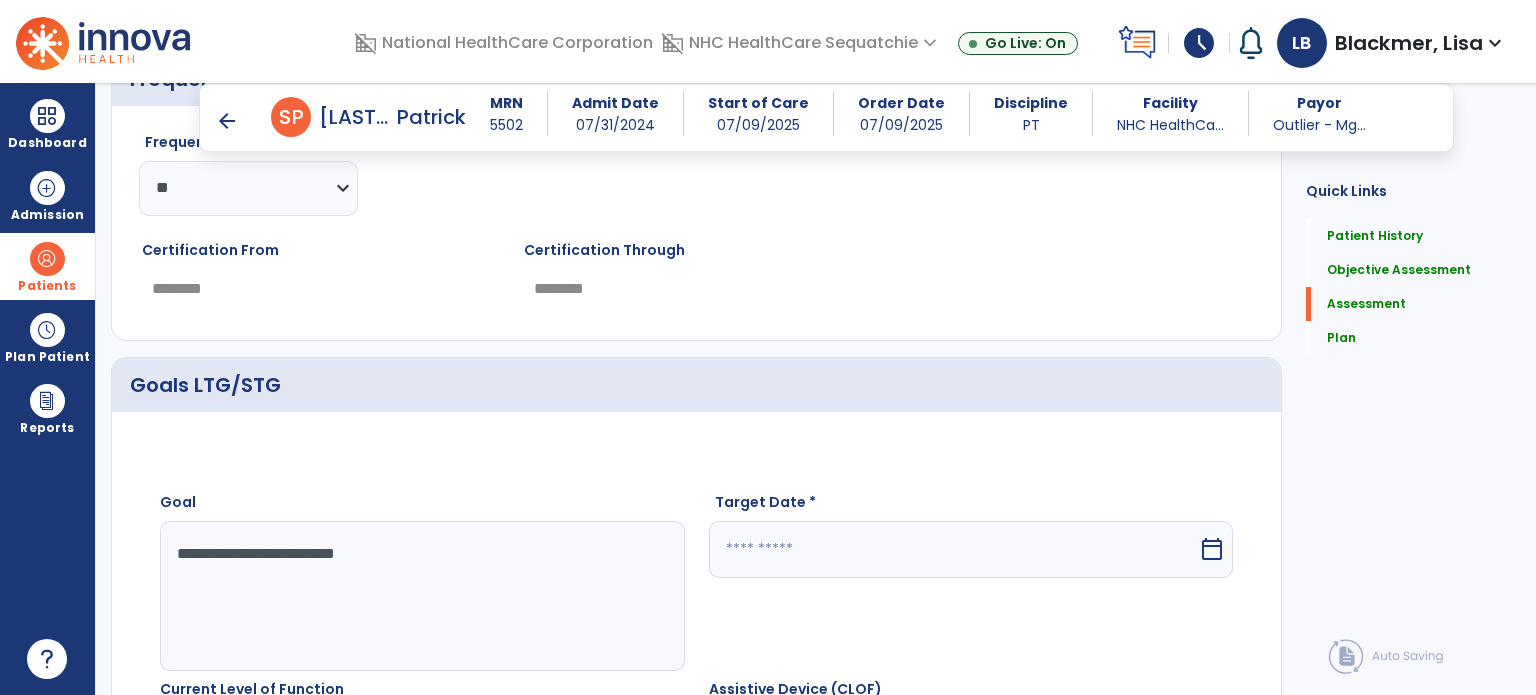 click at bounding box center [954, 549] 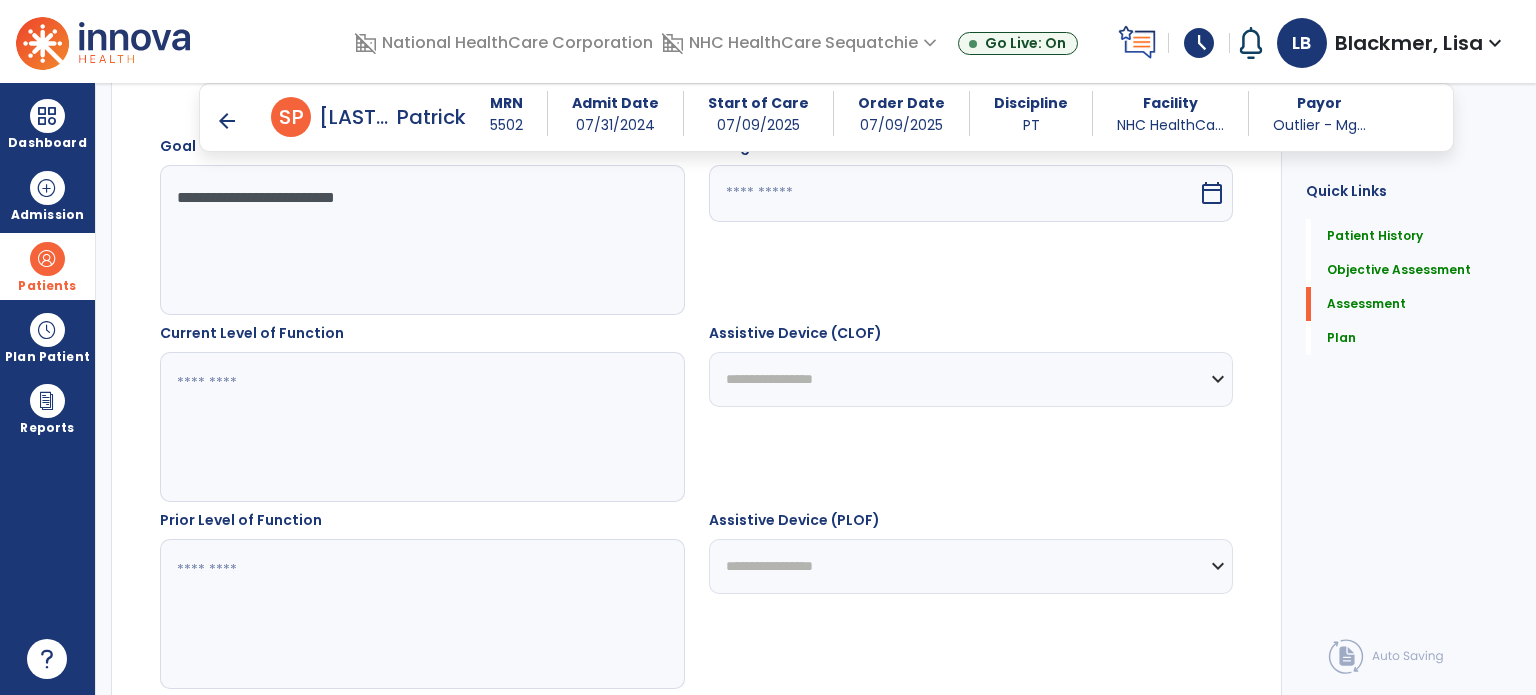 select on "*" 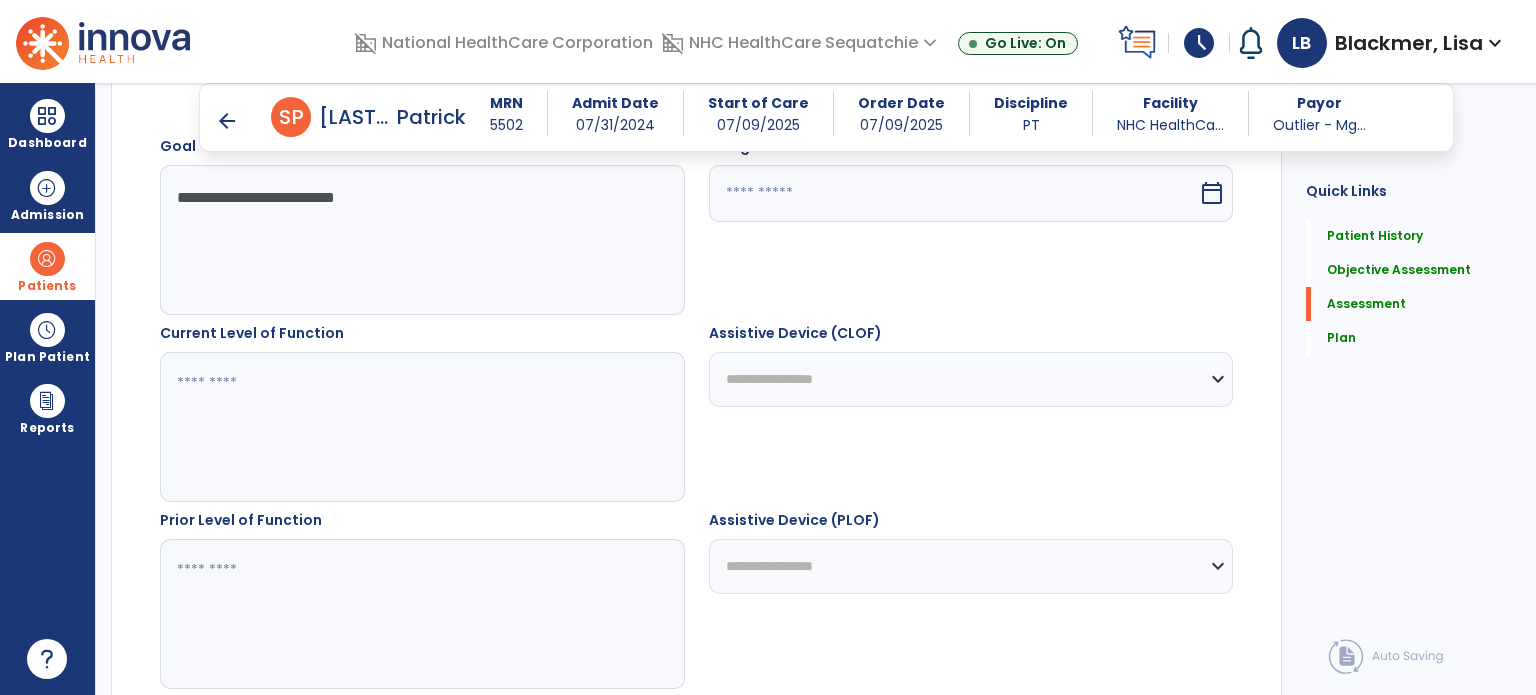 select on "****" 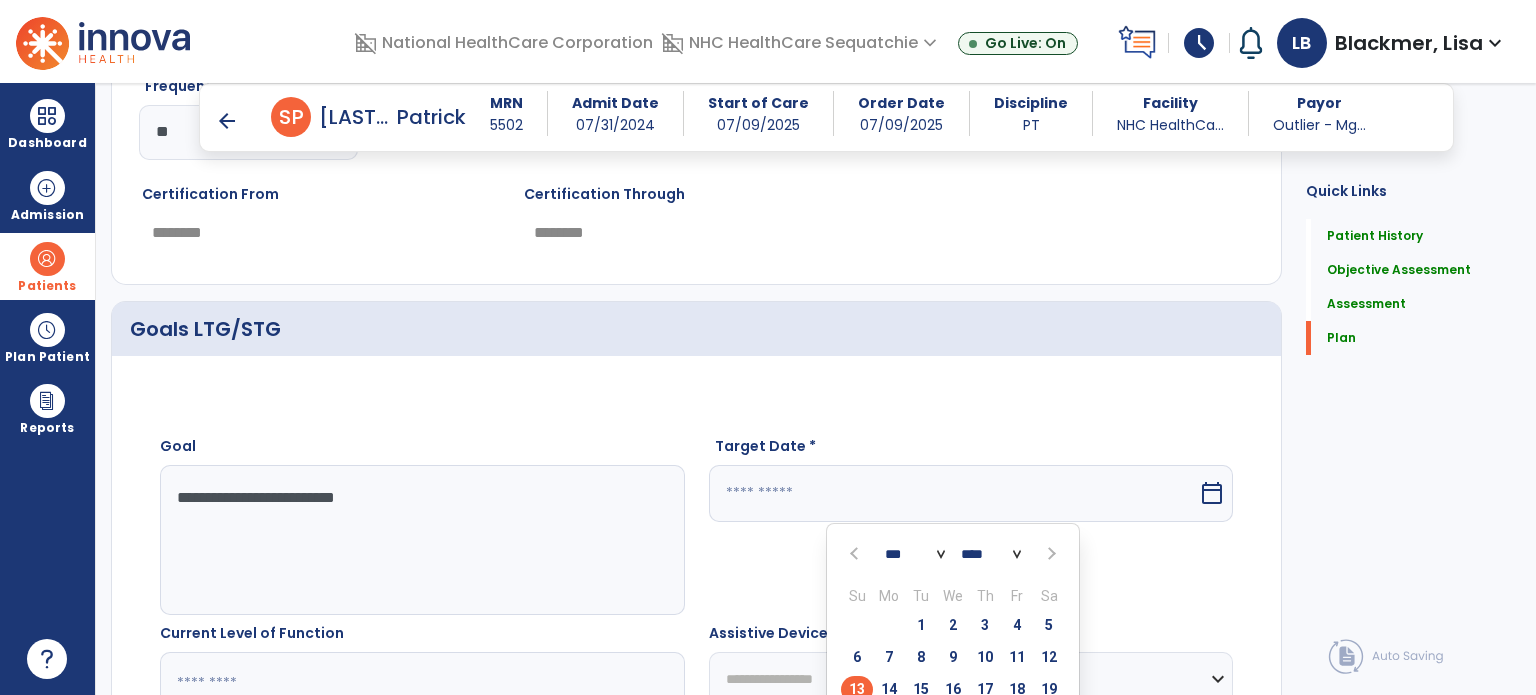 scroll, scrollTop: 4756, scrollLeft: 0, axis: vertical 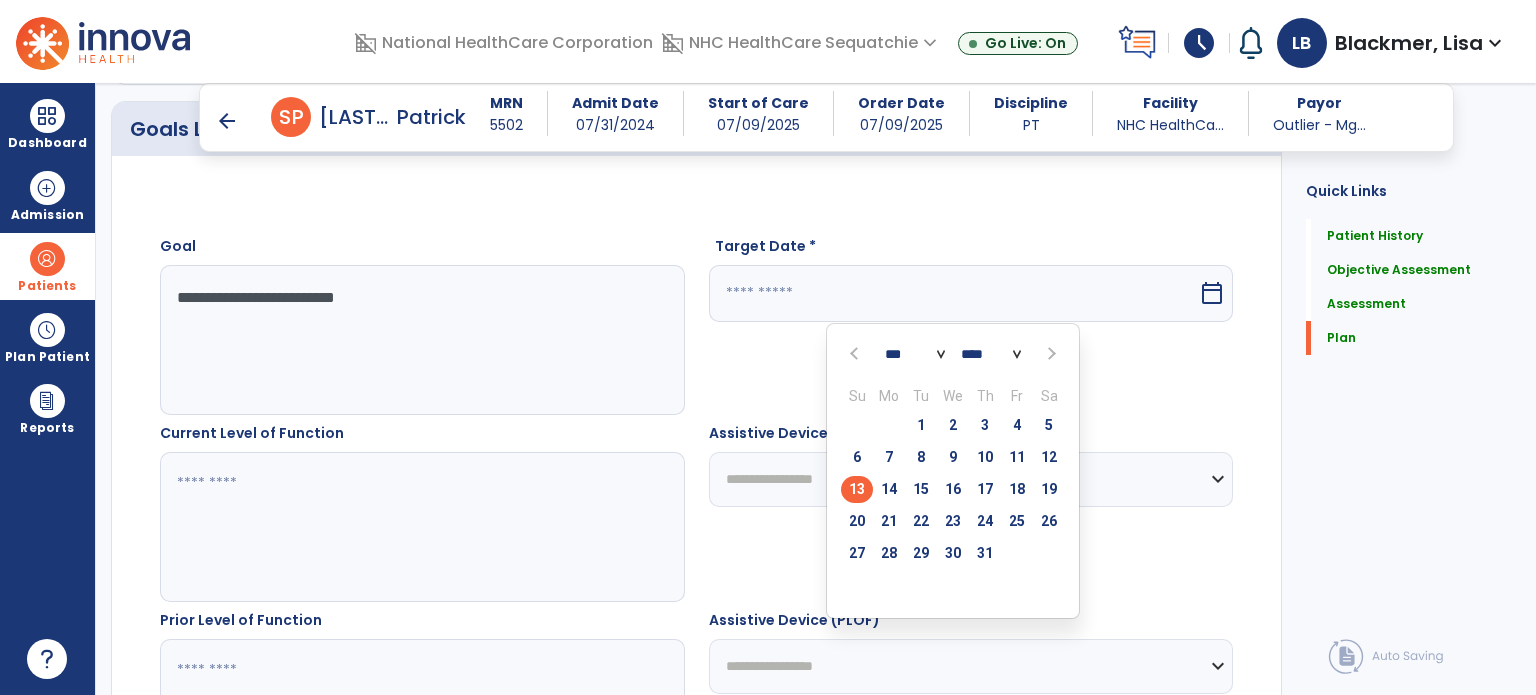 click at bounding box center [1049, 353] 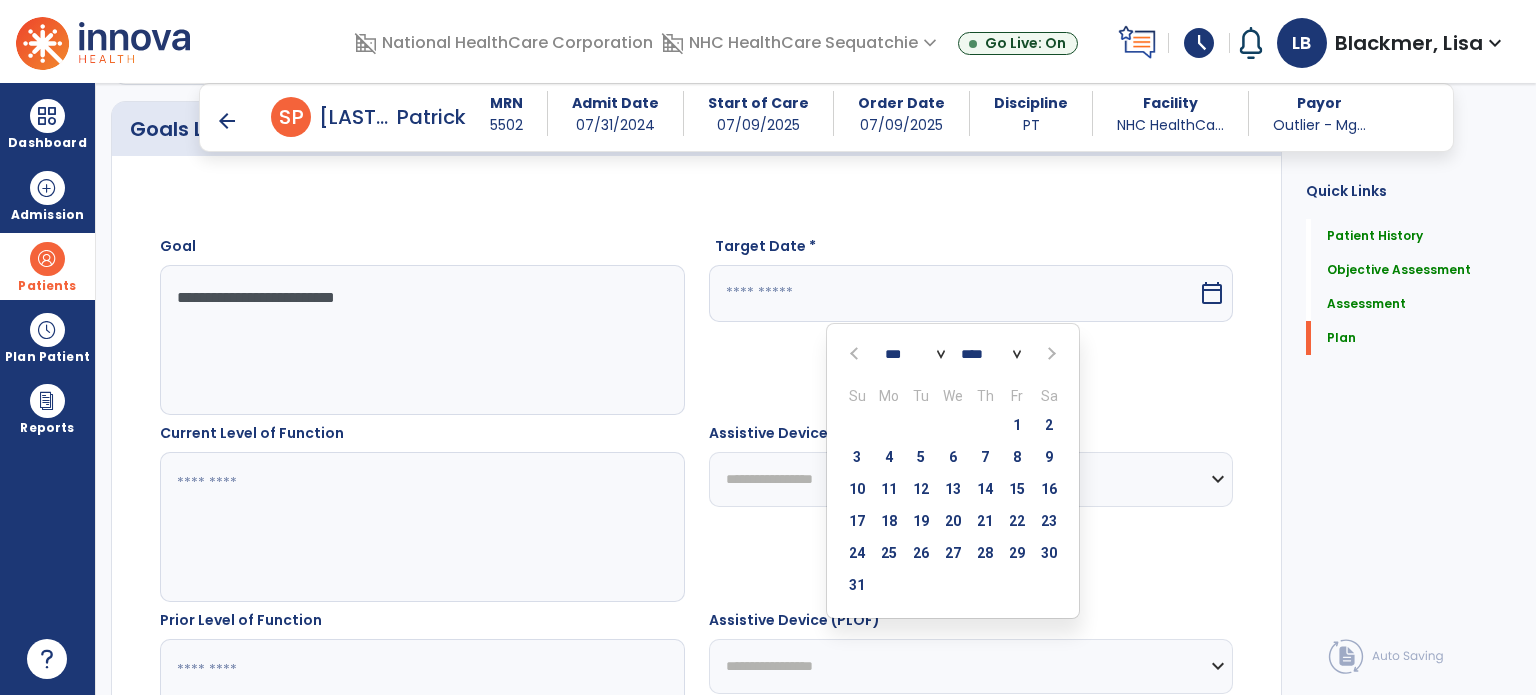 click at bounding box center [1049, 353] 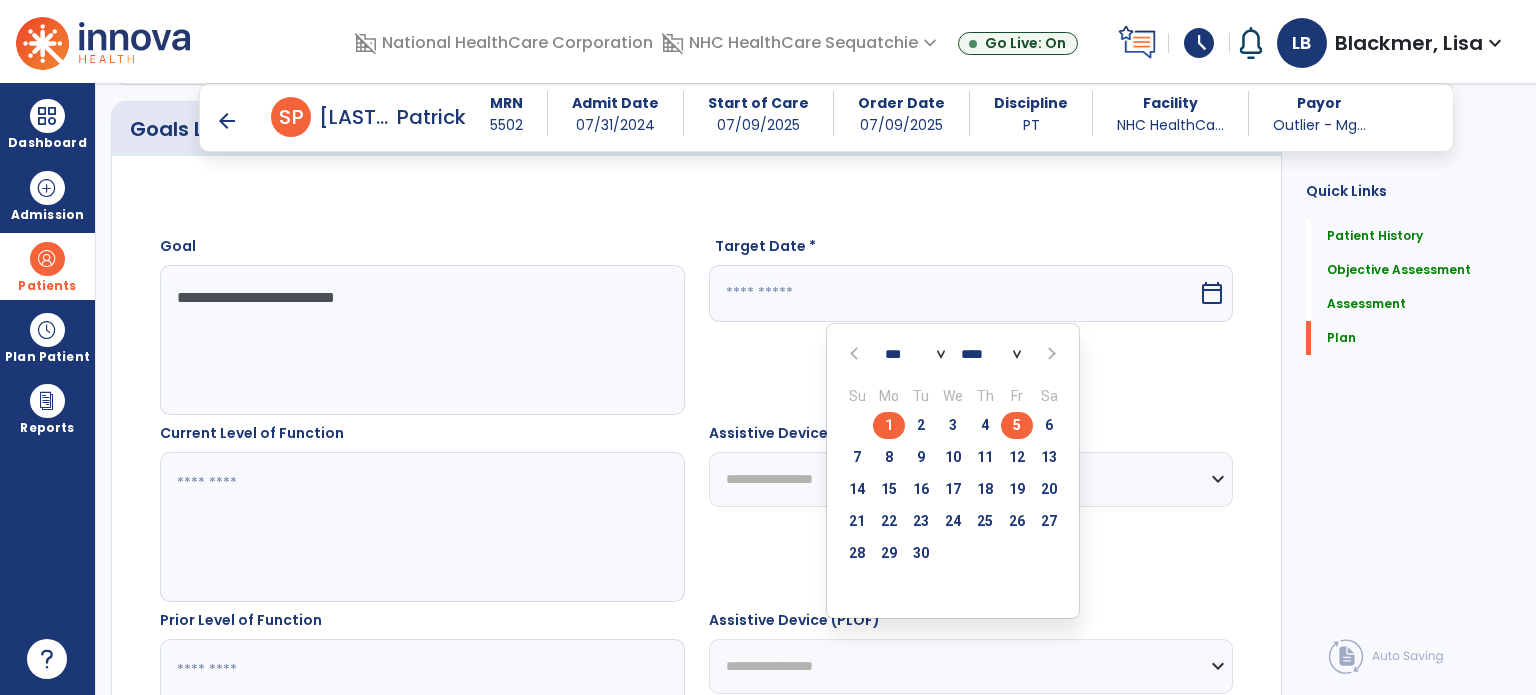 click on "5" at bounding box center (1017, 425) 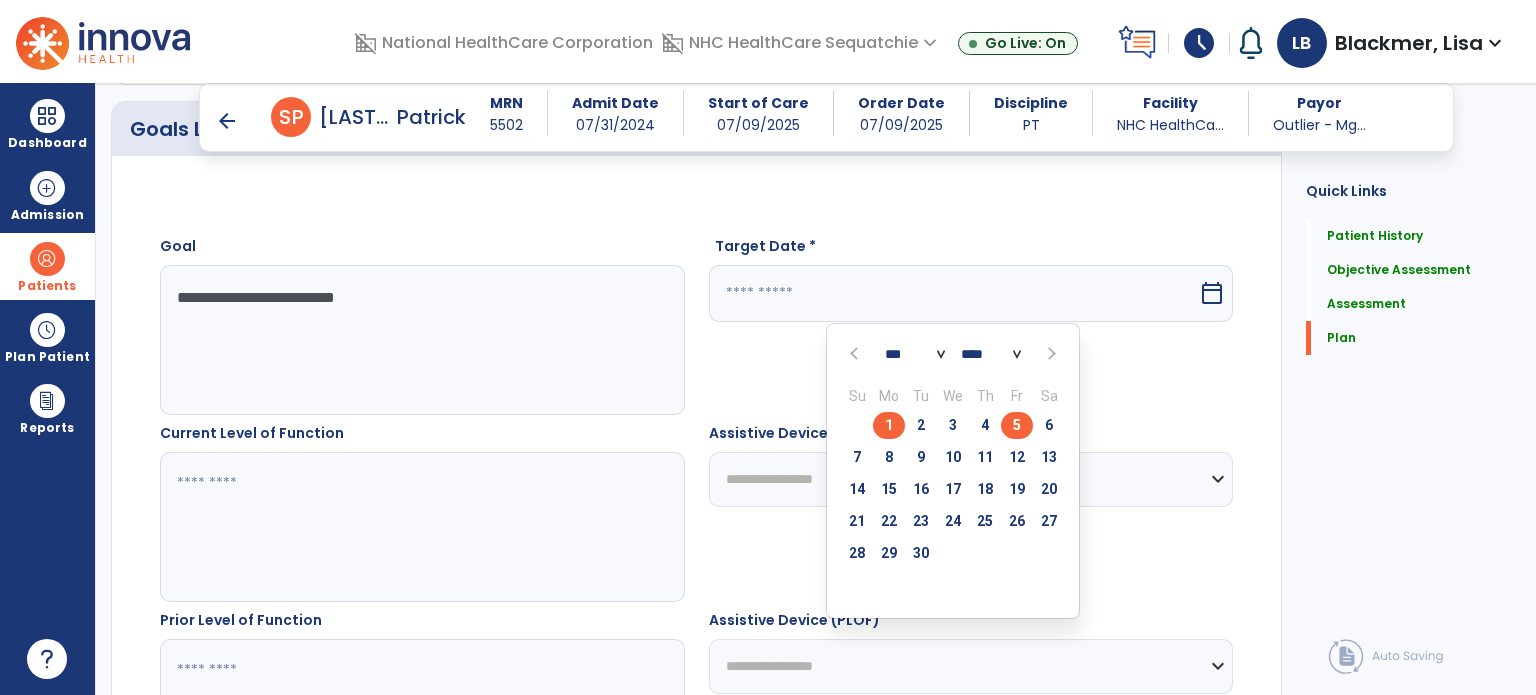 type on "********" 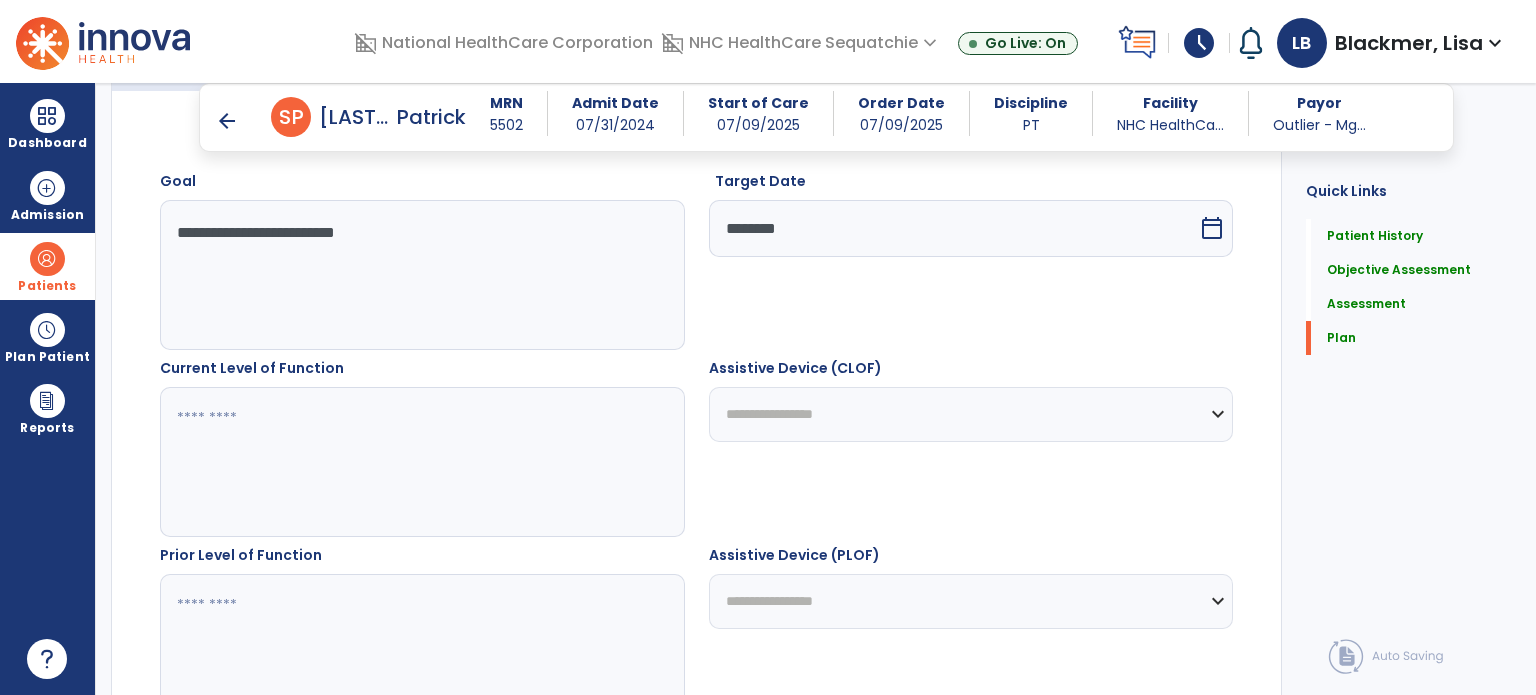 scroll, scrollTop: 4856, scrollLeft: 0, axis: vertical 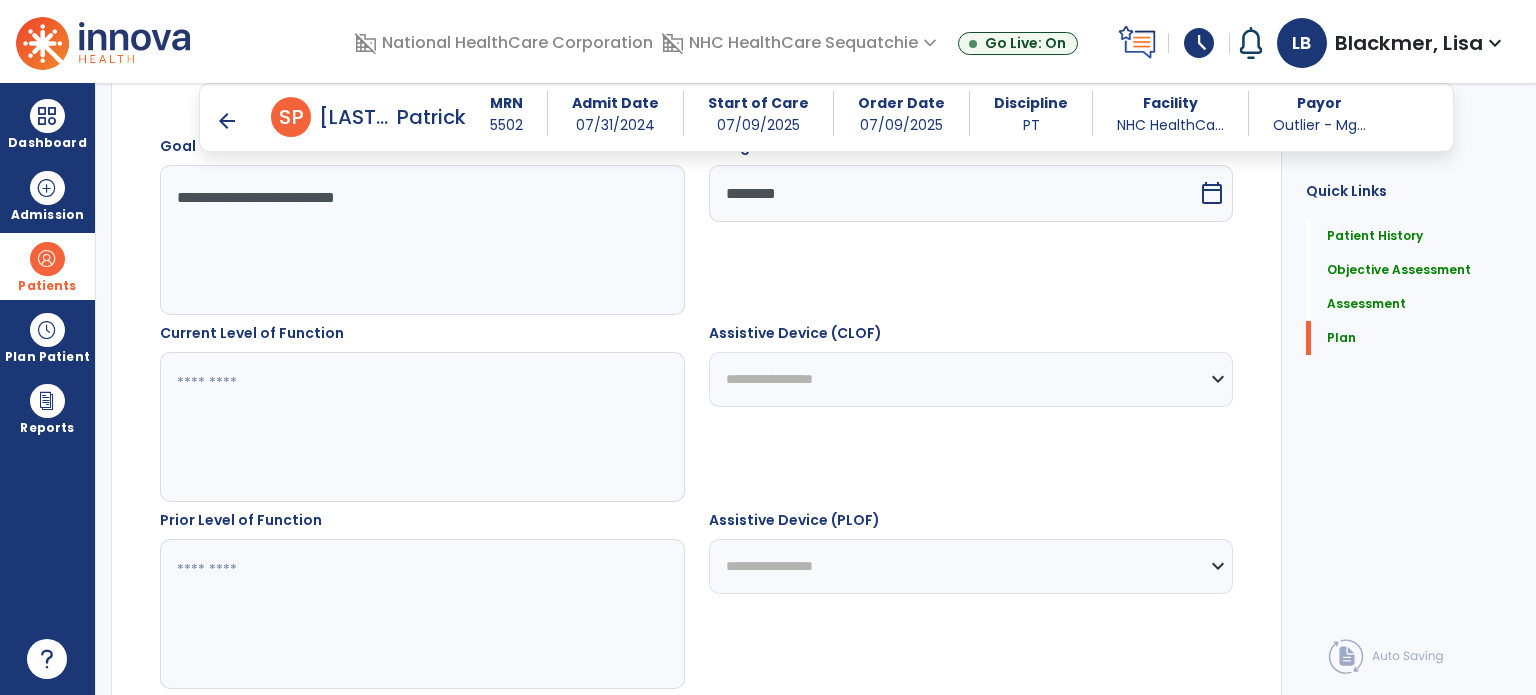 click 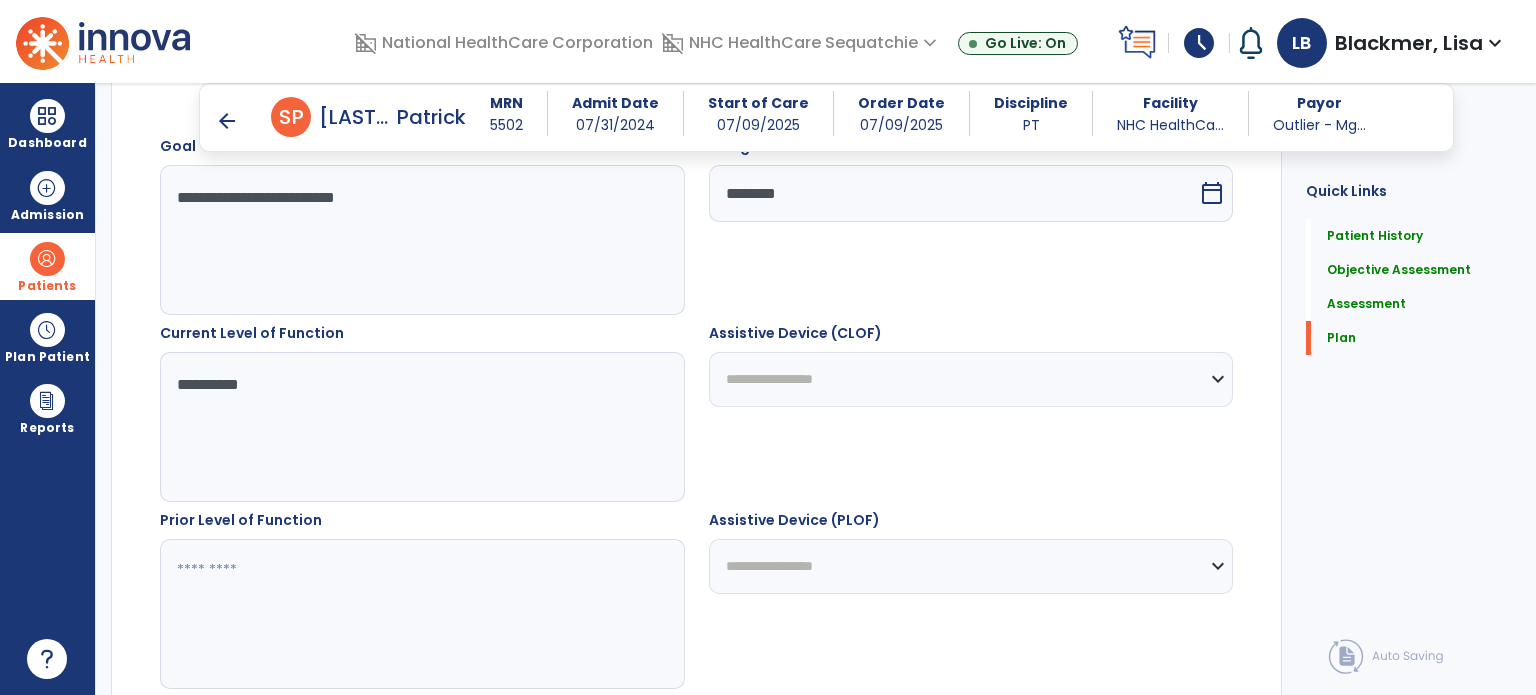 type on "*********" 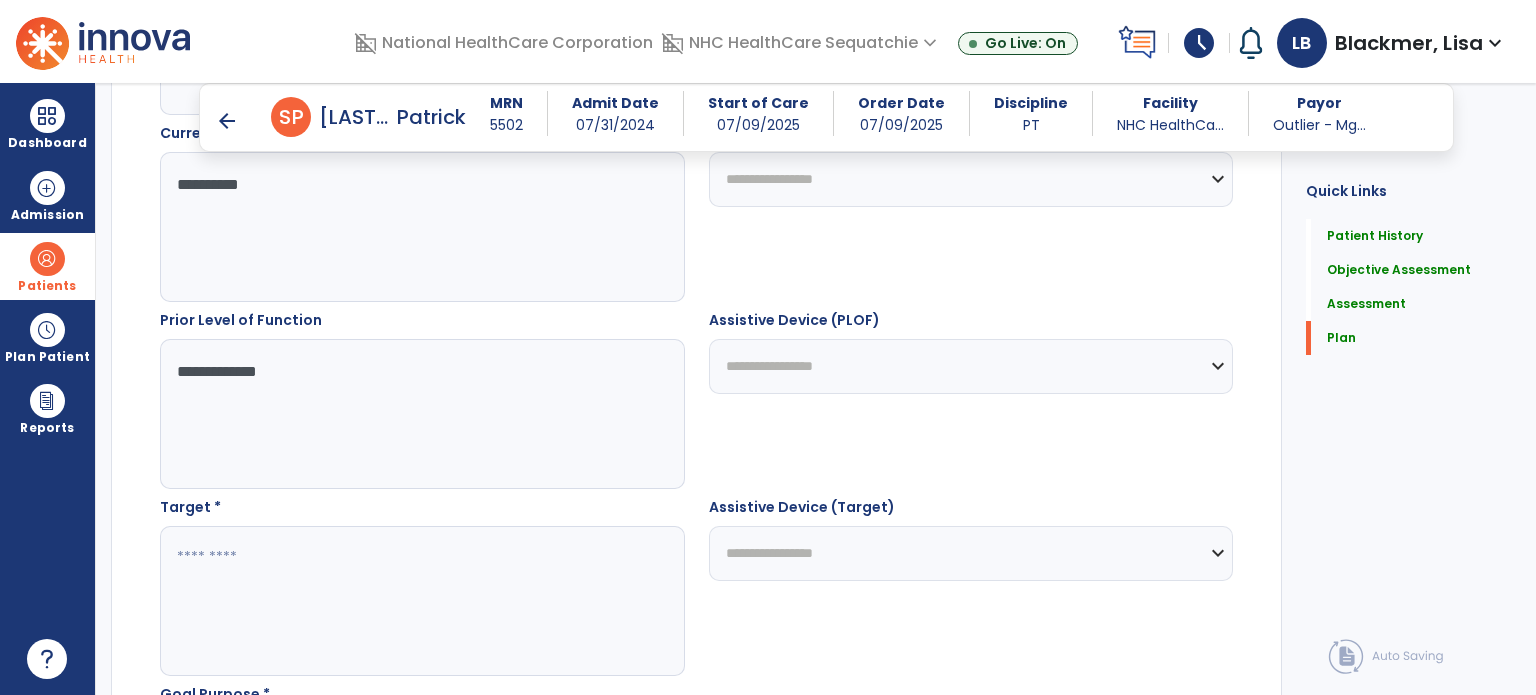 scroll, scrollTop: 5156, scrollLeft: 0, axis: vertical 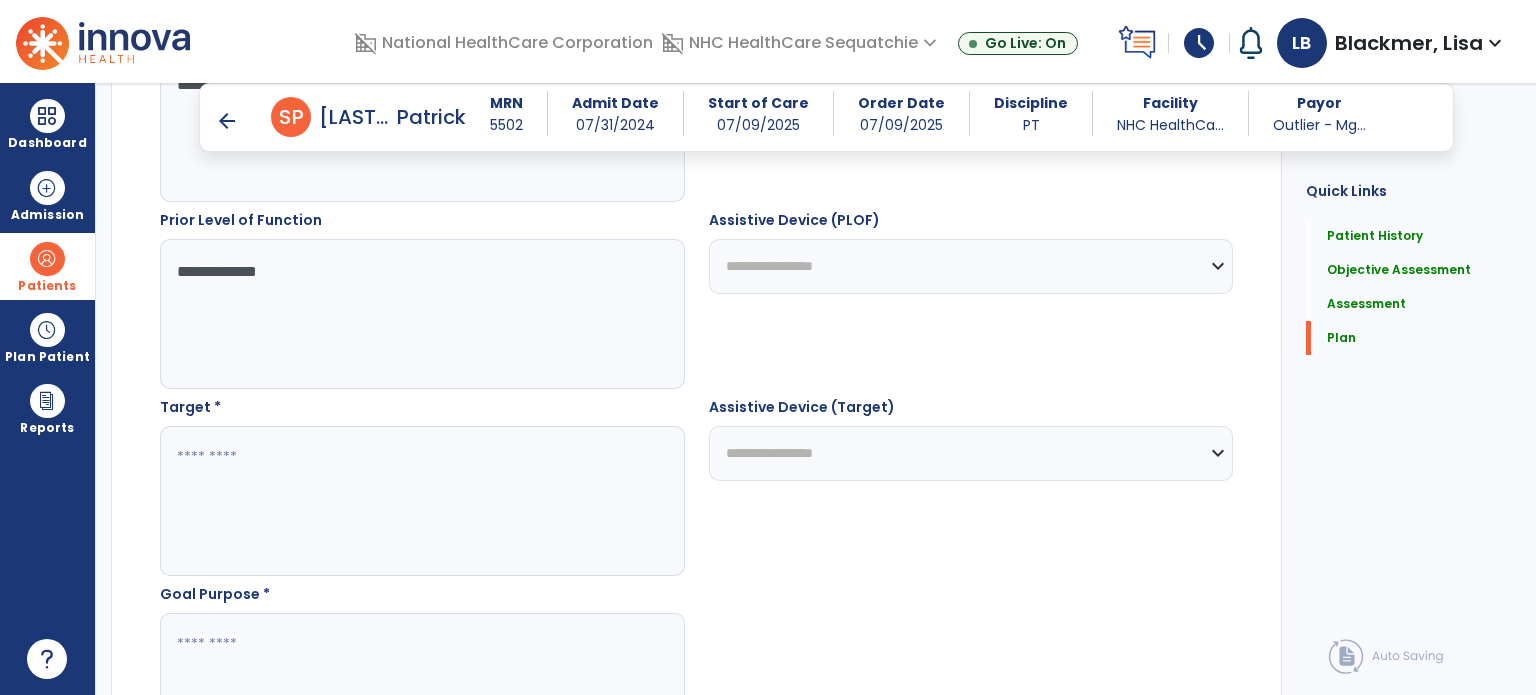 click 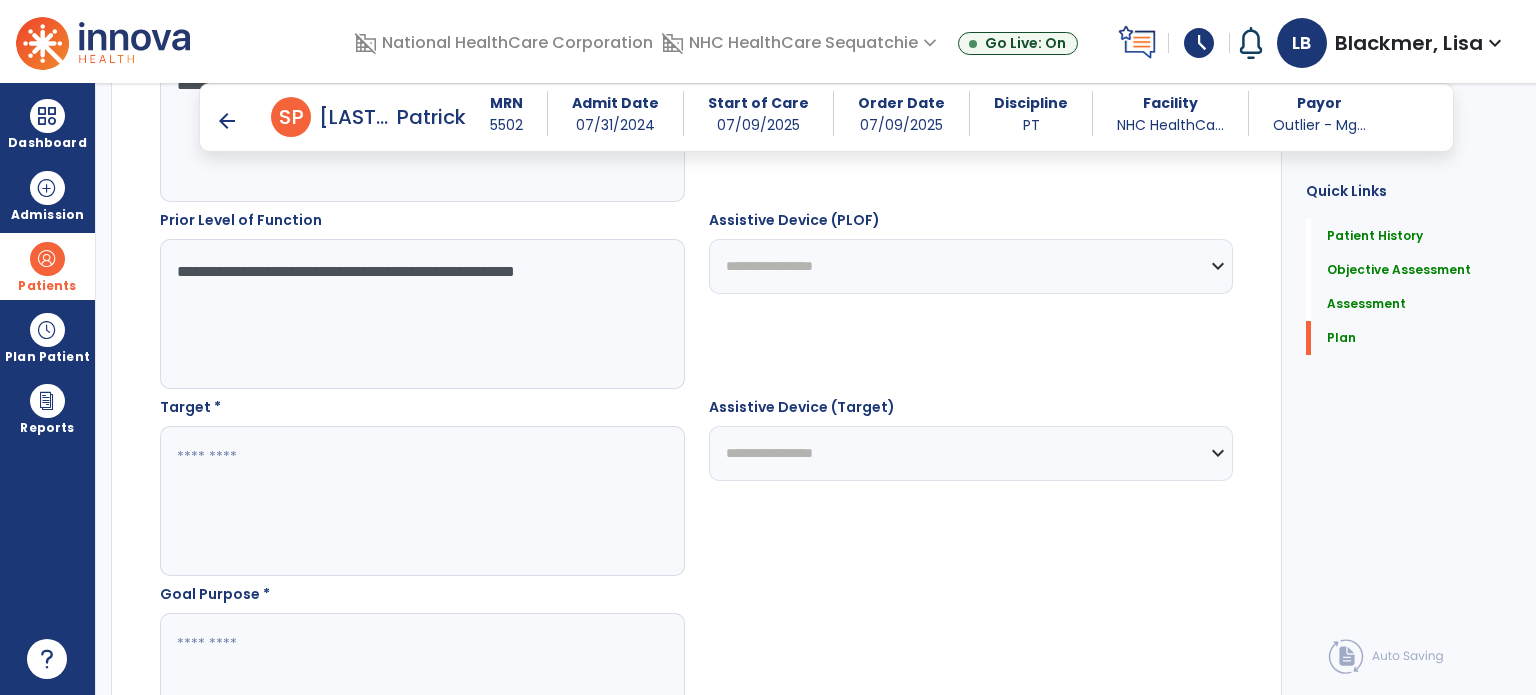type on "**********" 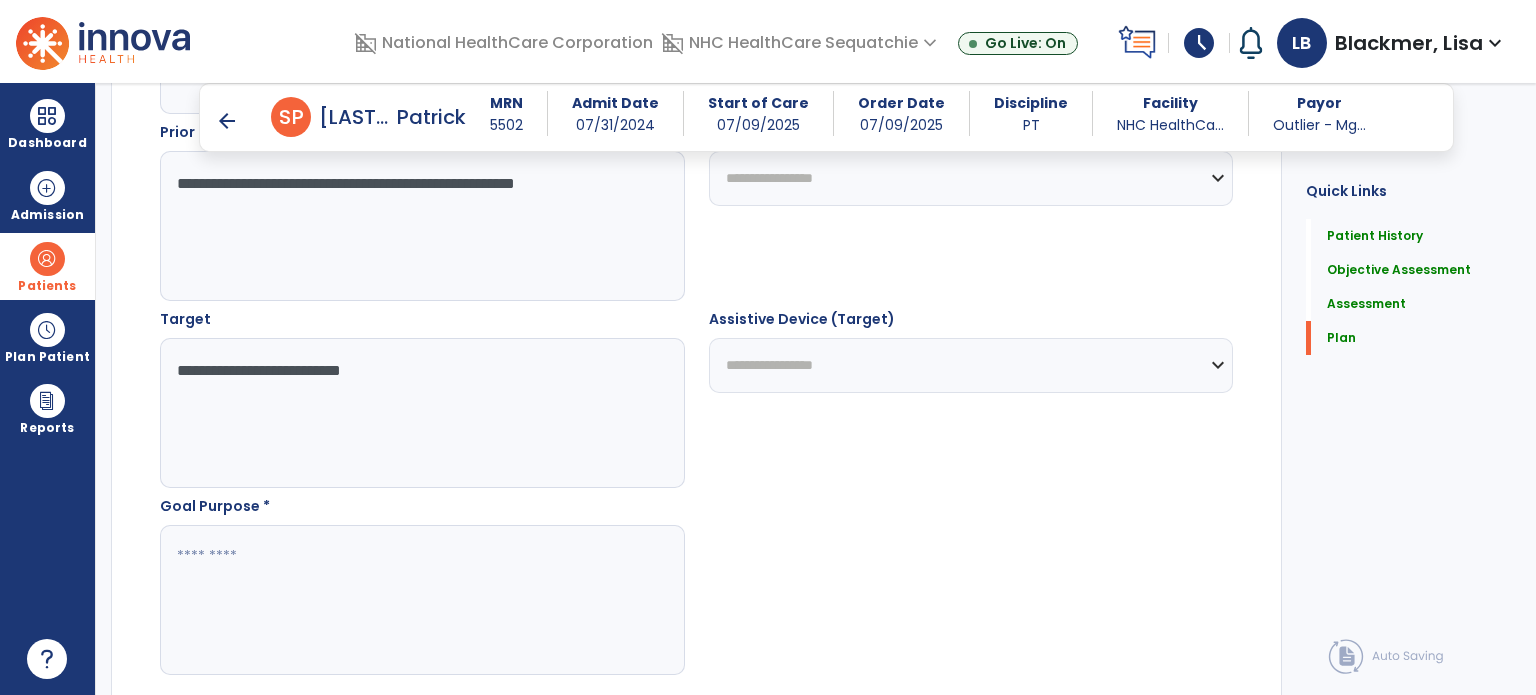 scroll, scrollTop: 5256, scrollLeft: 0, axis: vertical 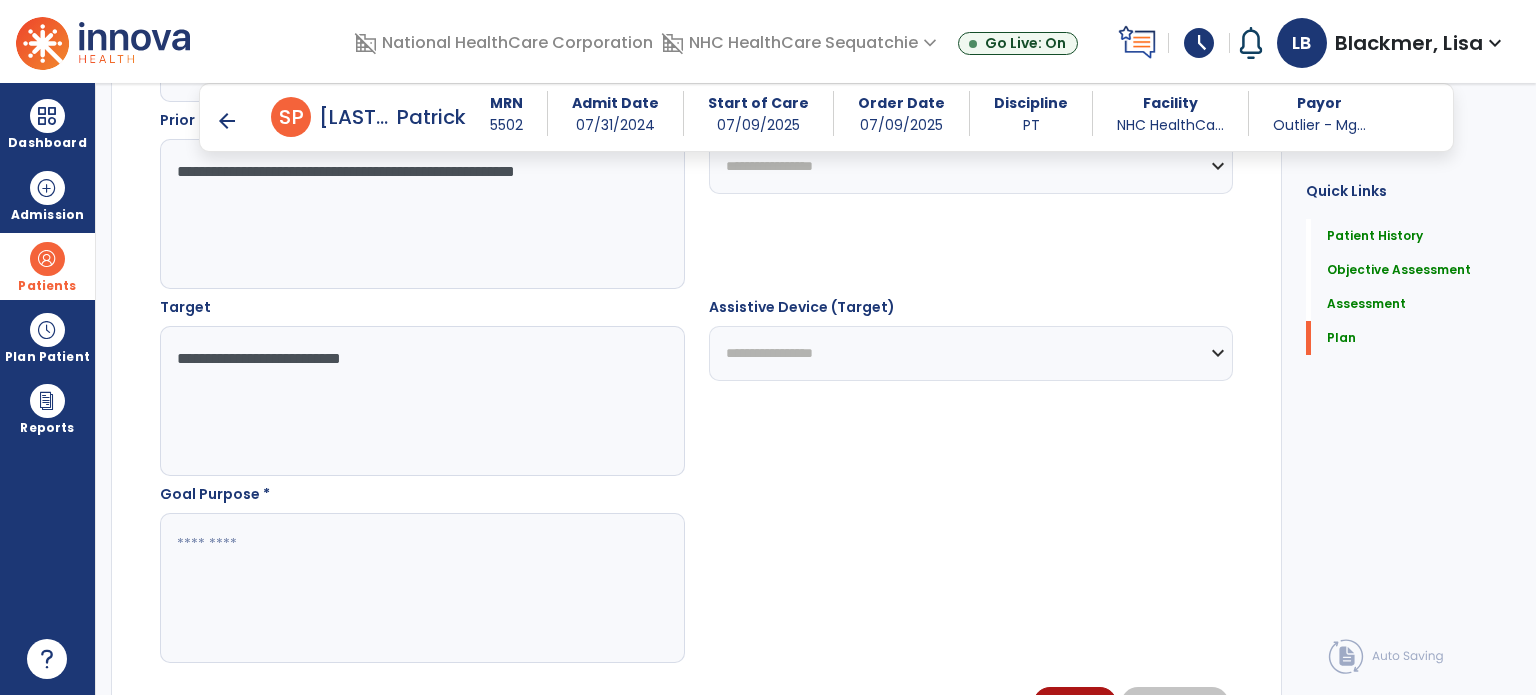 type on "**********" 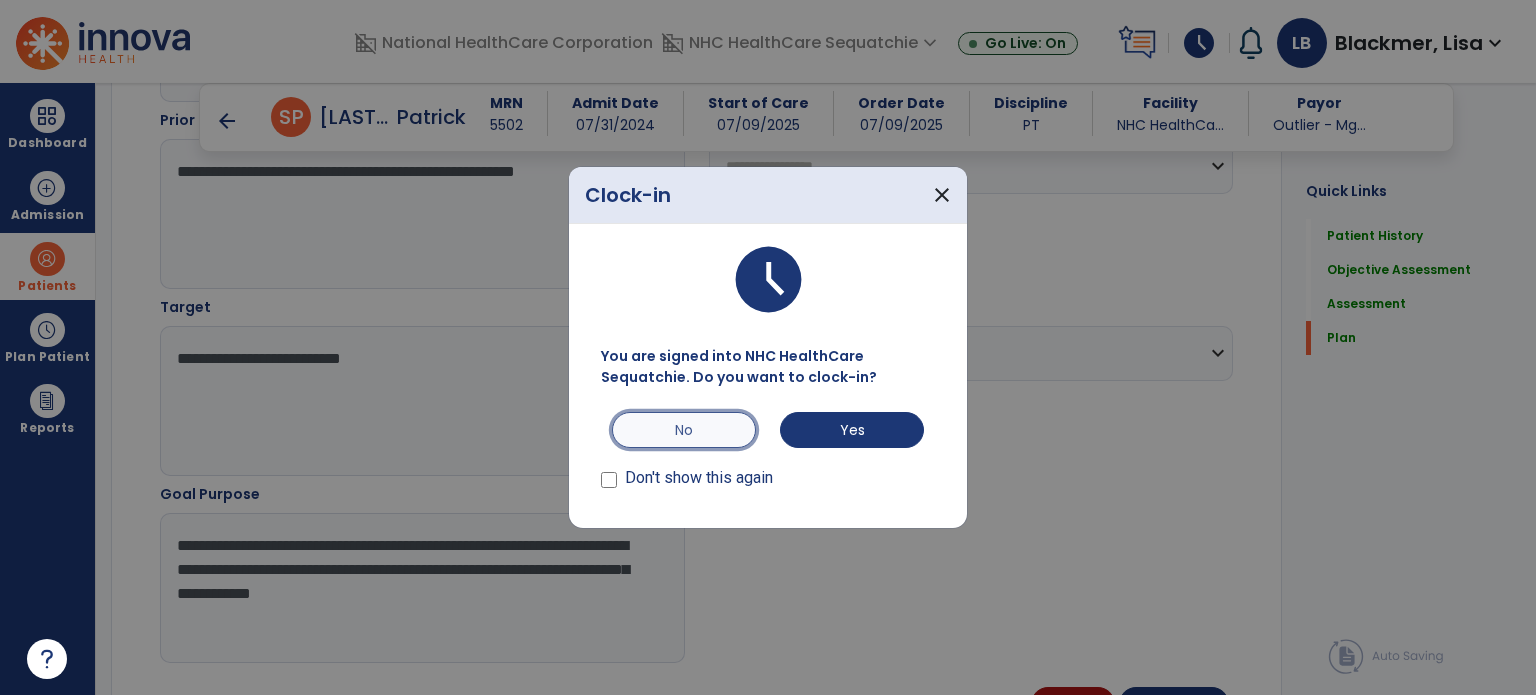click on "No" at bounding box center (684, 430) 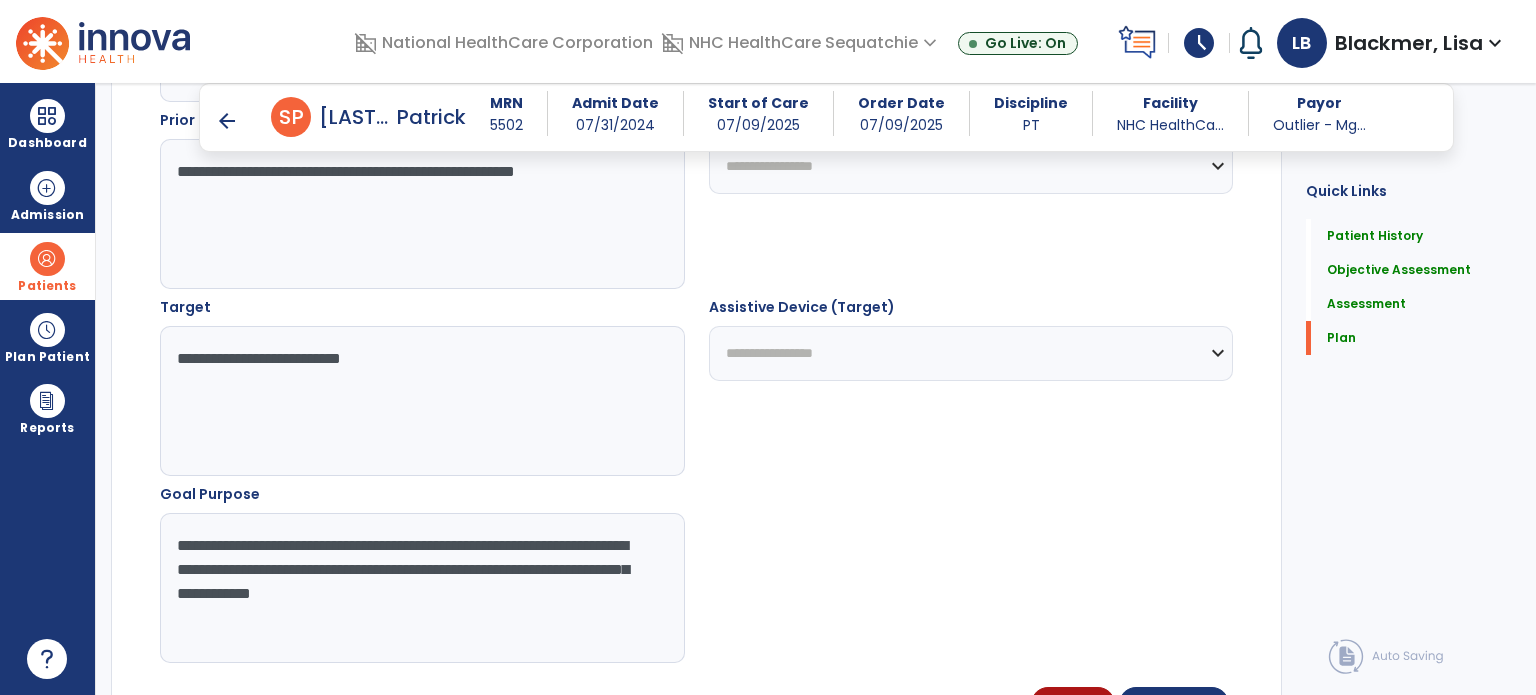 drag, startPoint x: 599, startPoint y: 589, endPoint x: 629, endPoint y: 480, distance: 113.053085 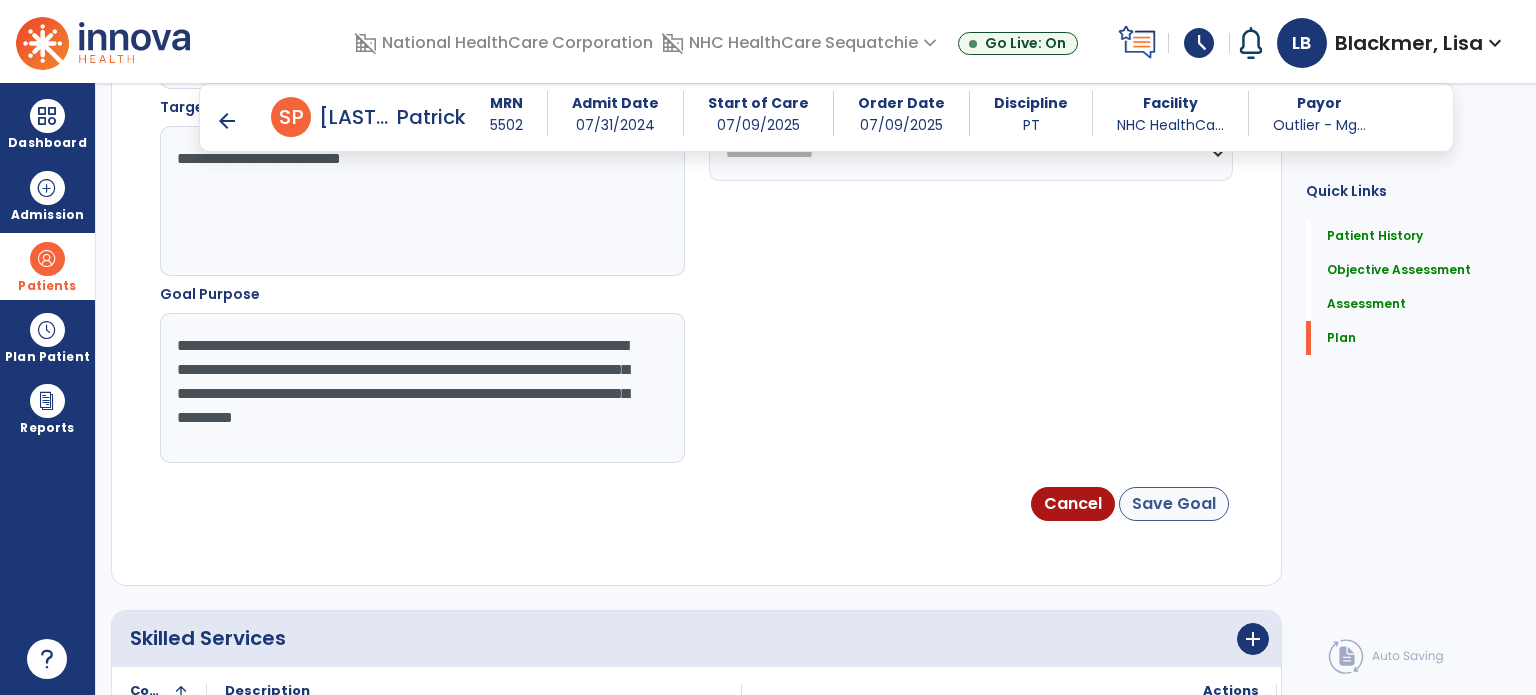 type on "**********" 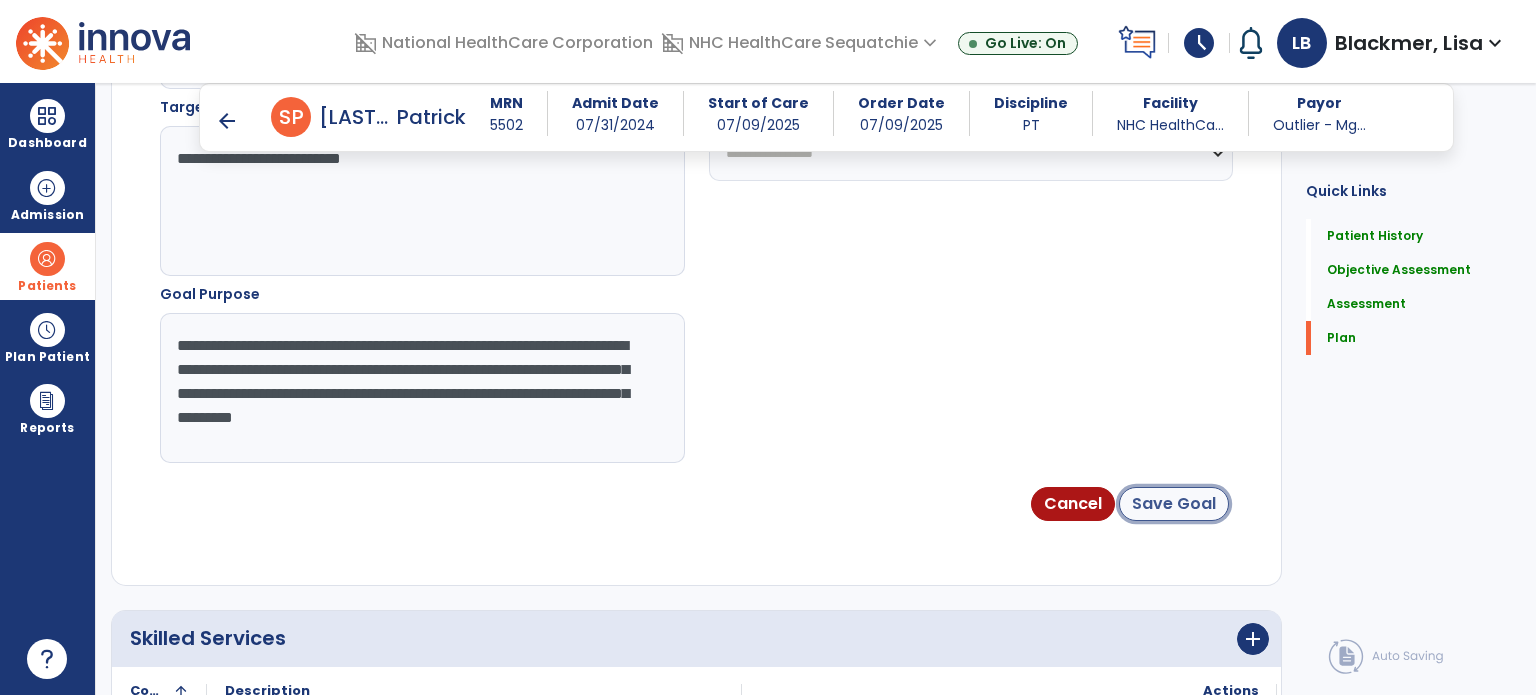 click on "Save Goal" 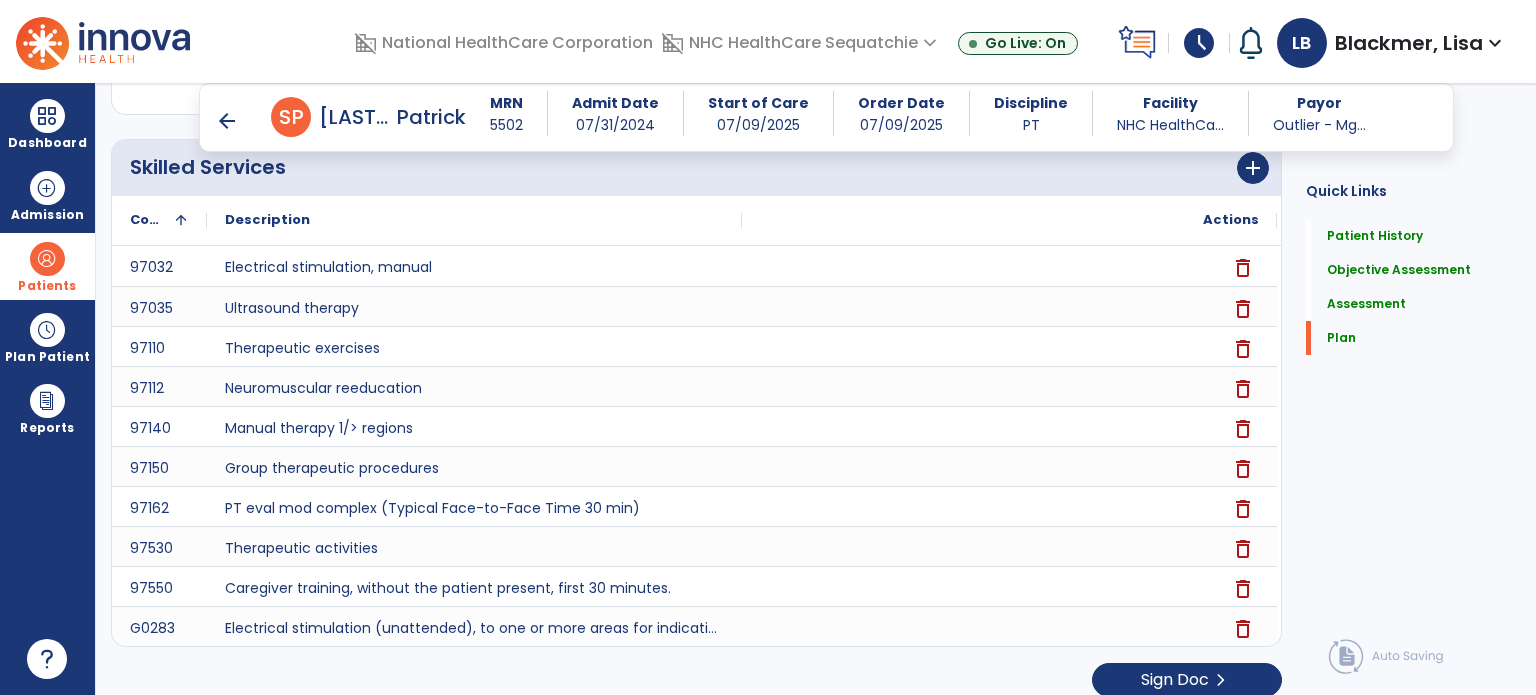 scroll, scrollTop: 6434, scrollLeft: 0, axis: vertical 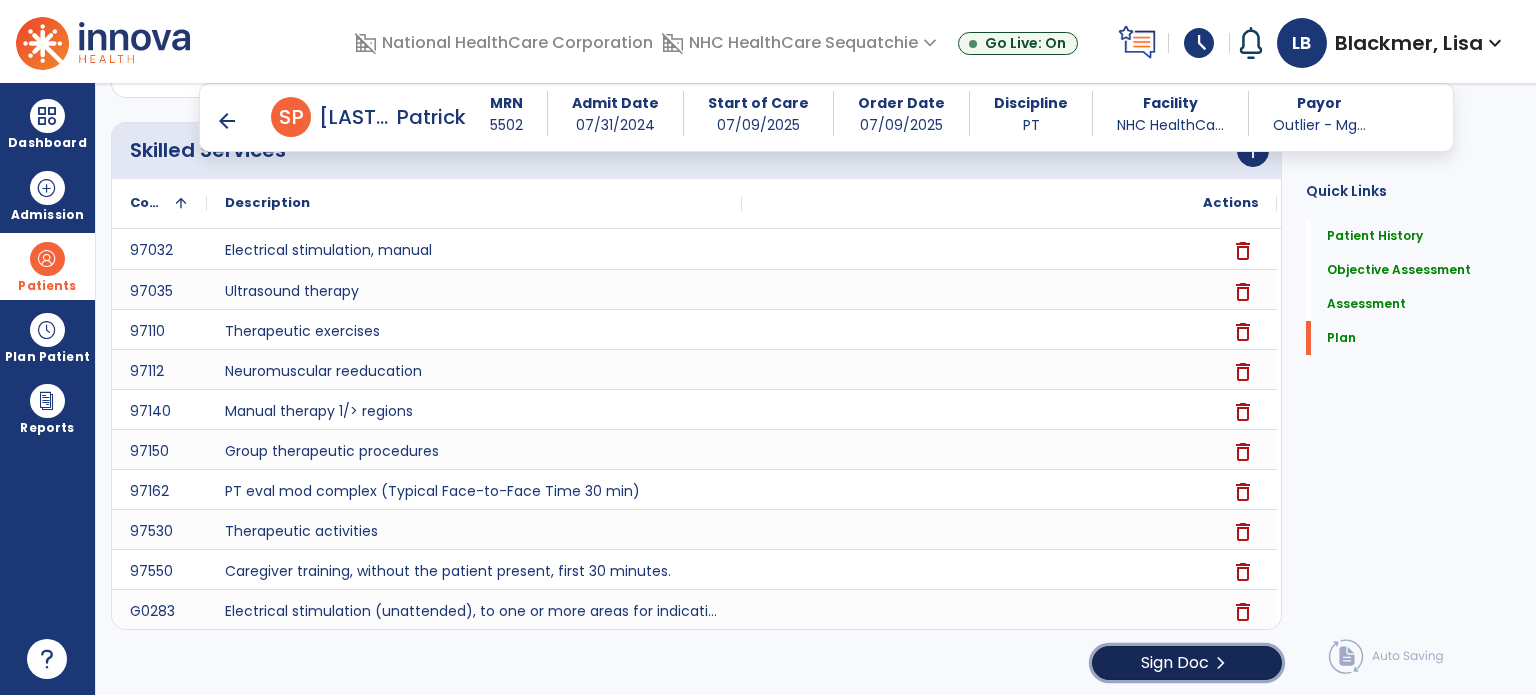 click on "Sign Doc" 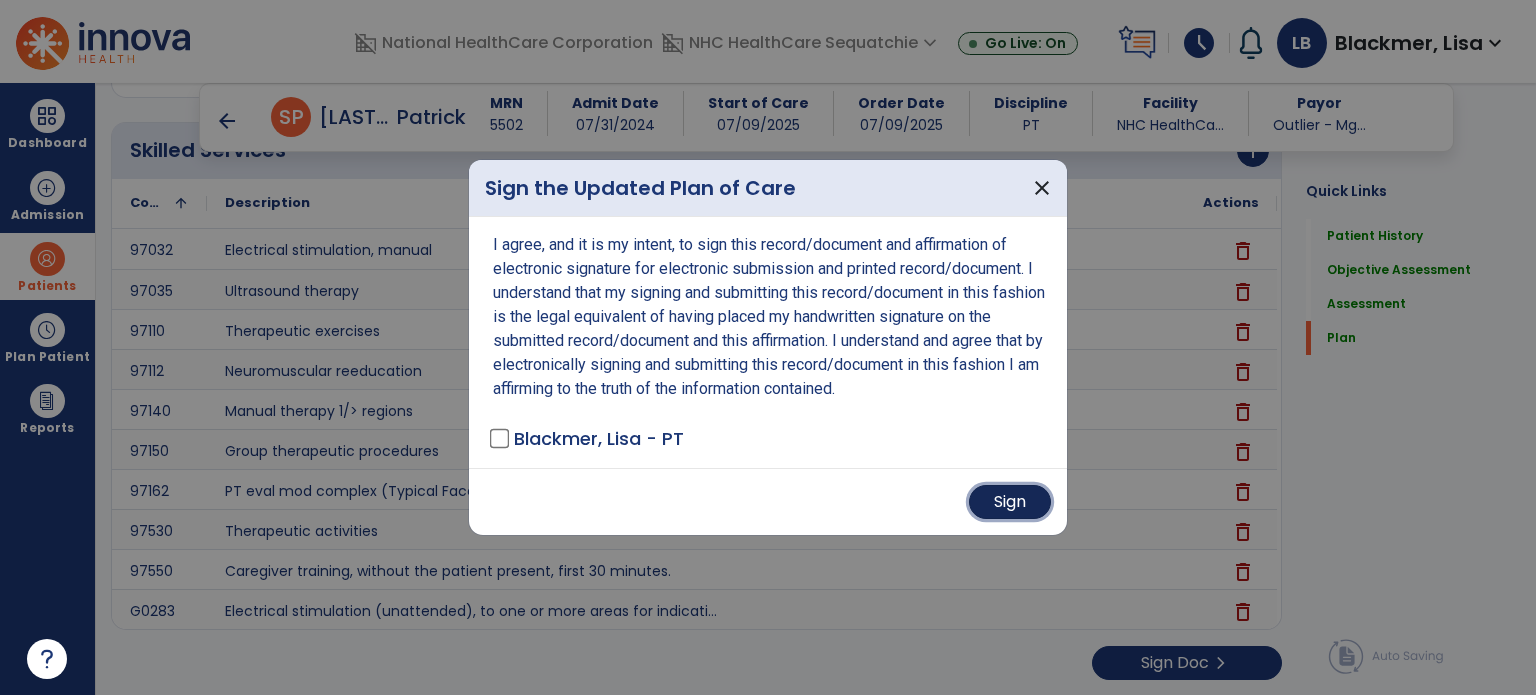 click on "Sign" at bounding box center (1010, 502) 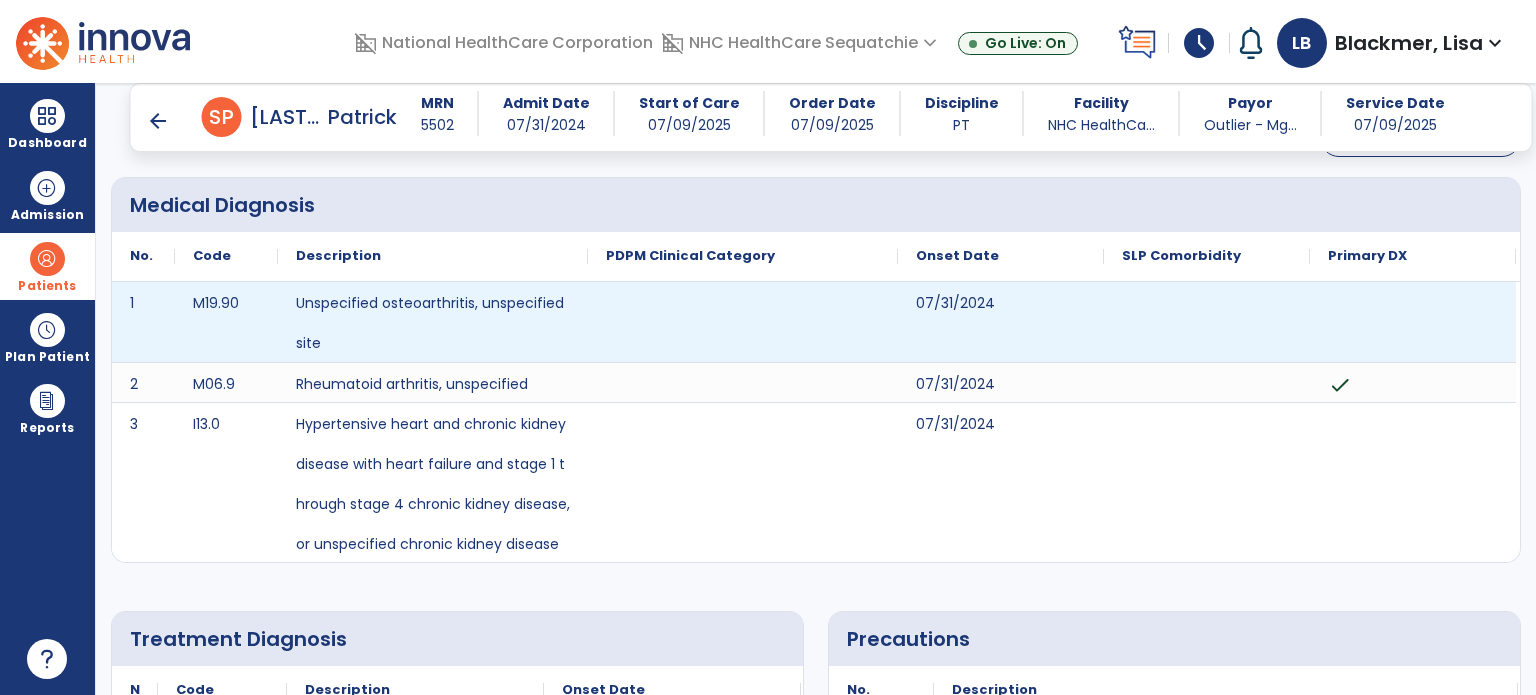 scroll, scrollTop: 0, scrollLeft: 0, axis: both 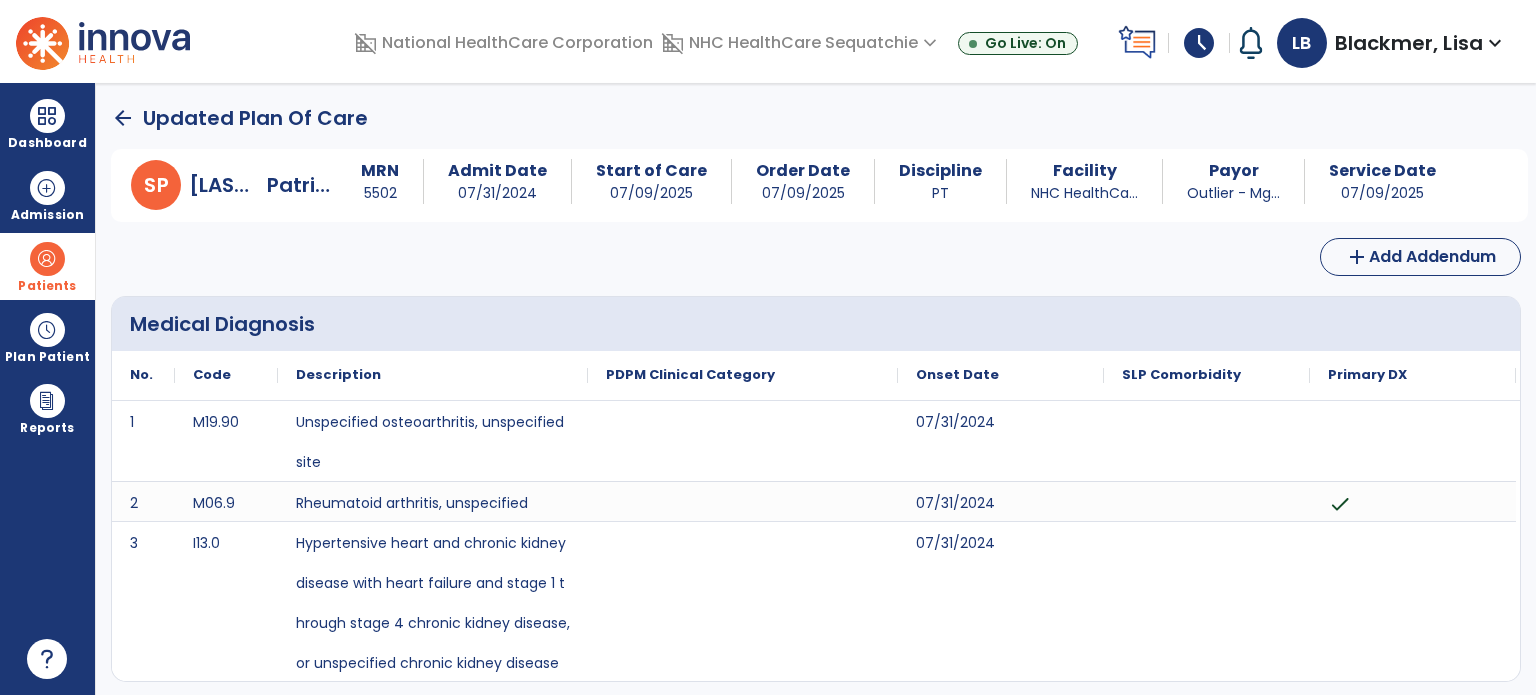 click on "arrow_back" 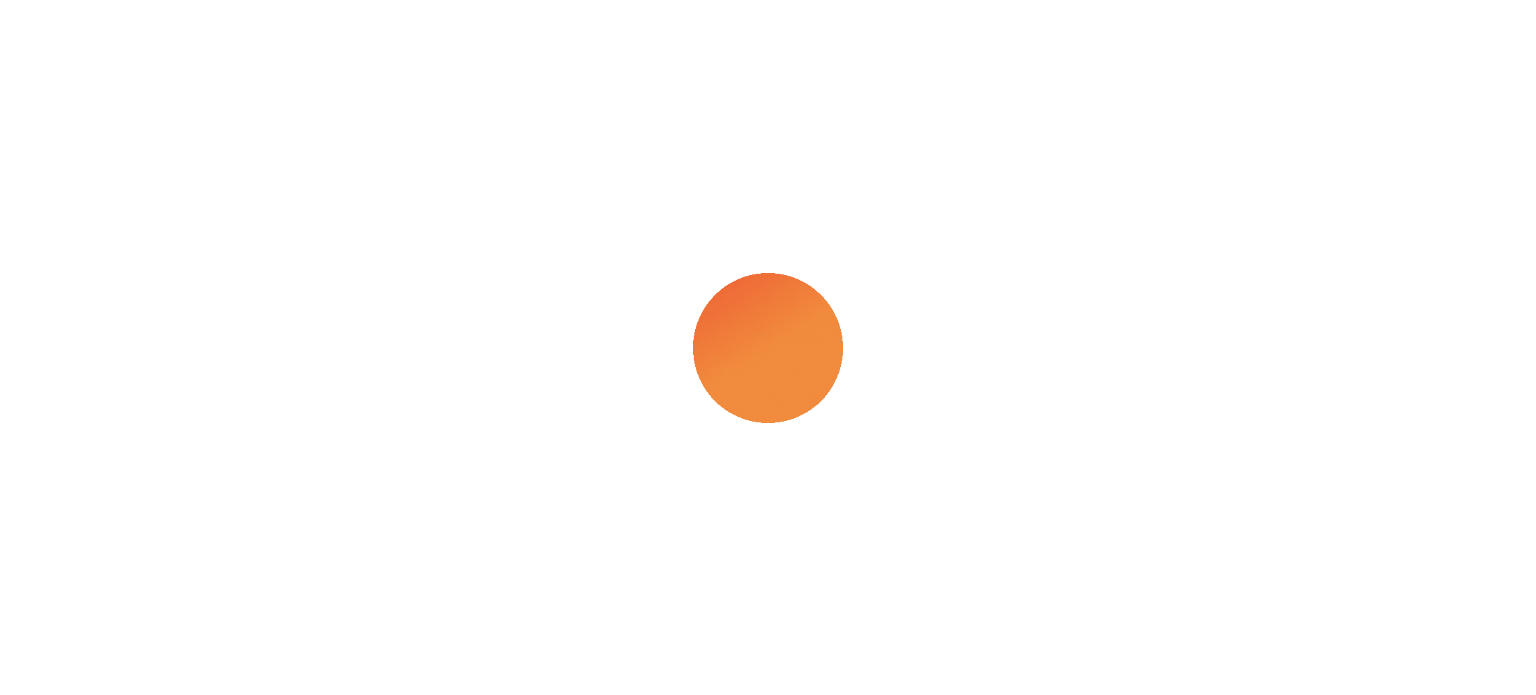 scroll, scrollTop: 0, scrollLeft: 0, axis: both 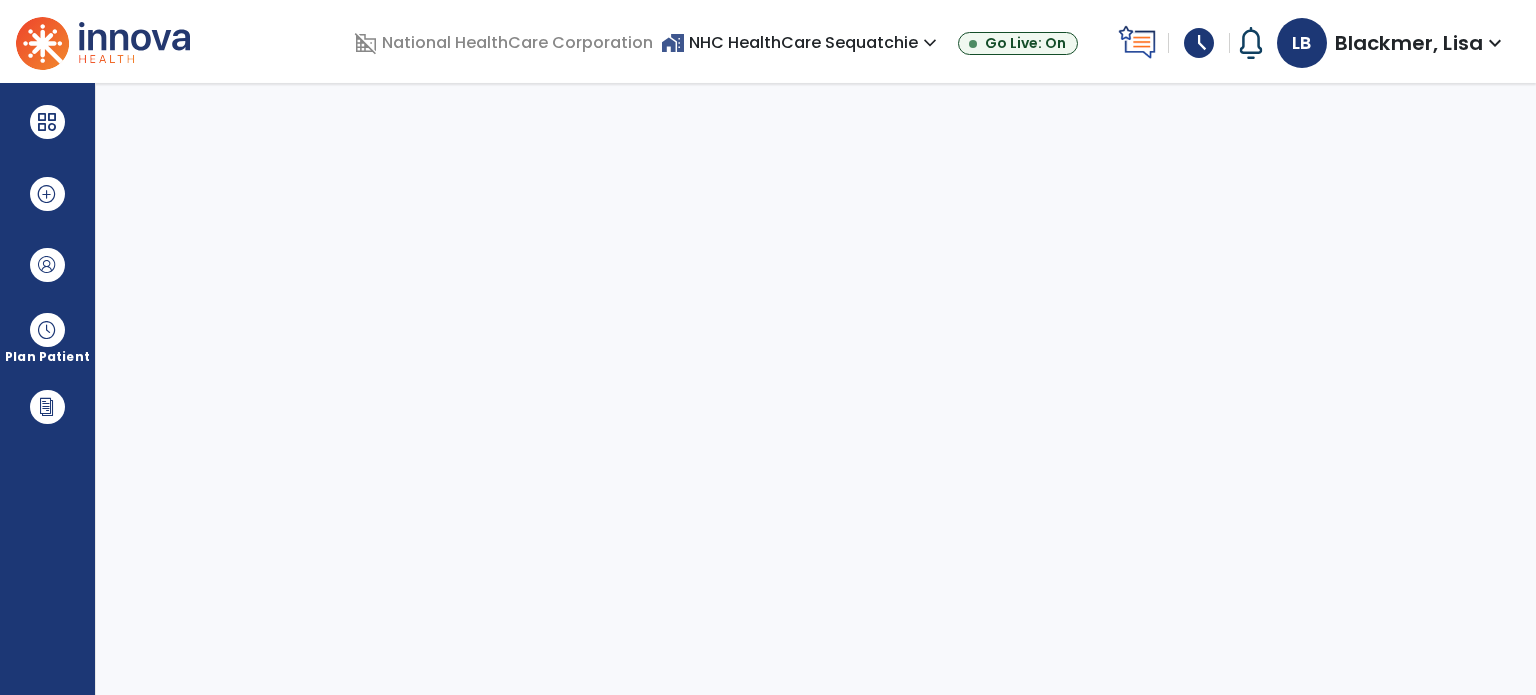 select on "****" 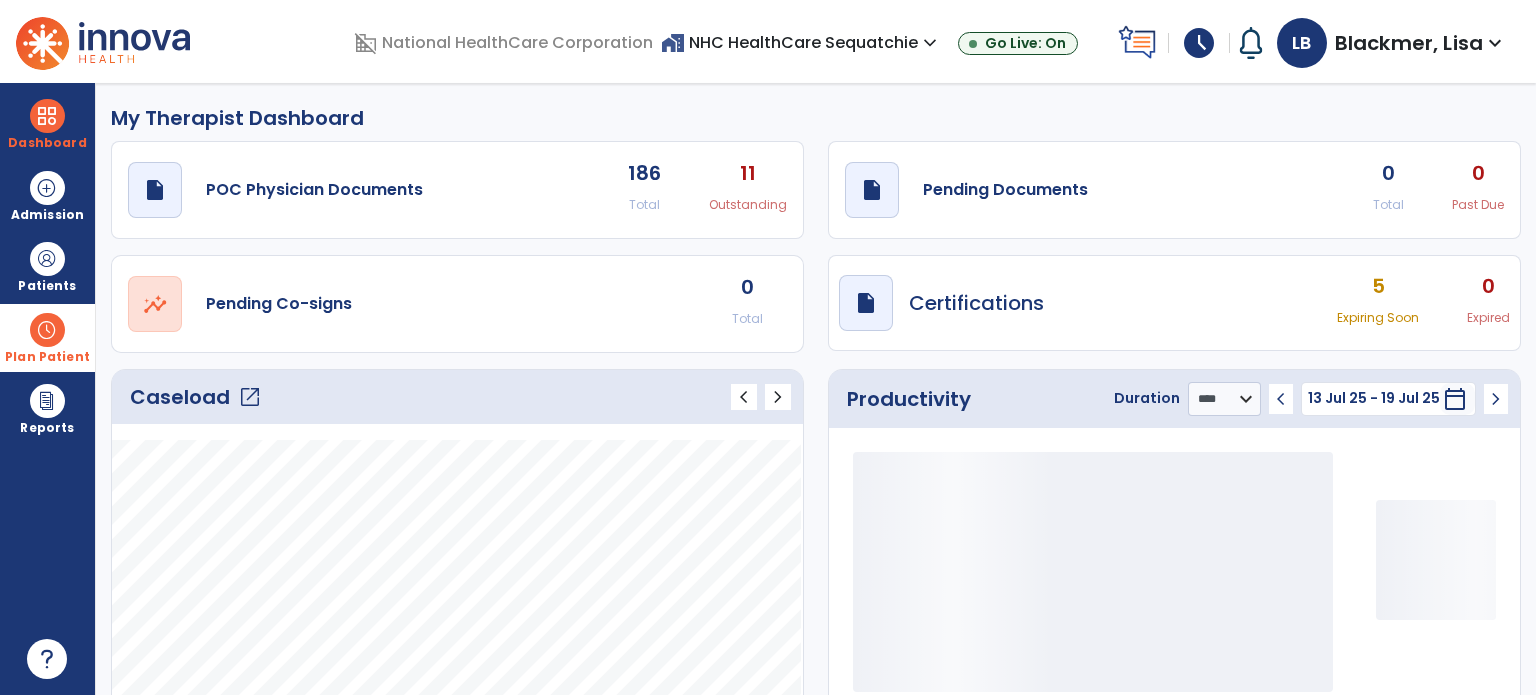 click at bounding box center [47, 330] 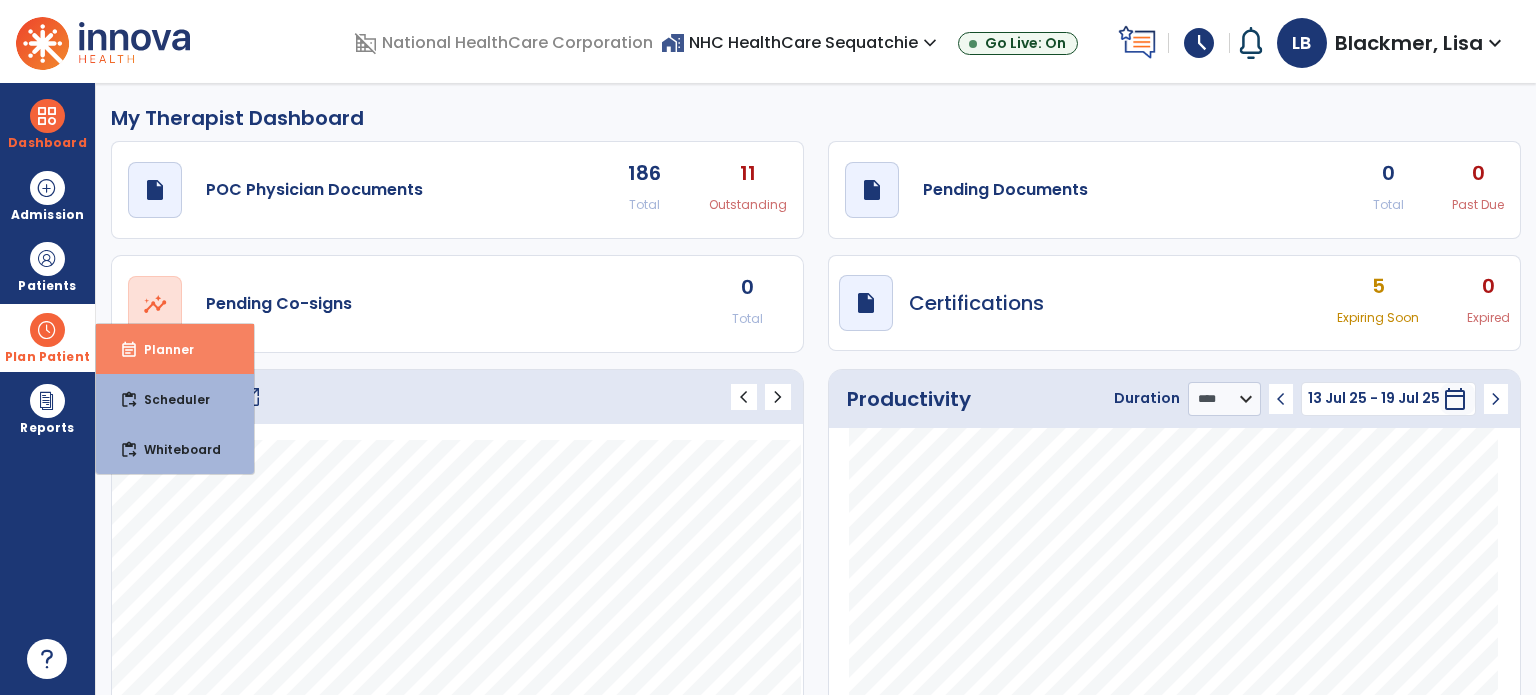 click on "event_note" at bounding box center [129, 350] 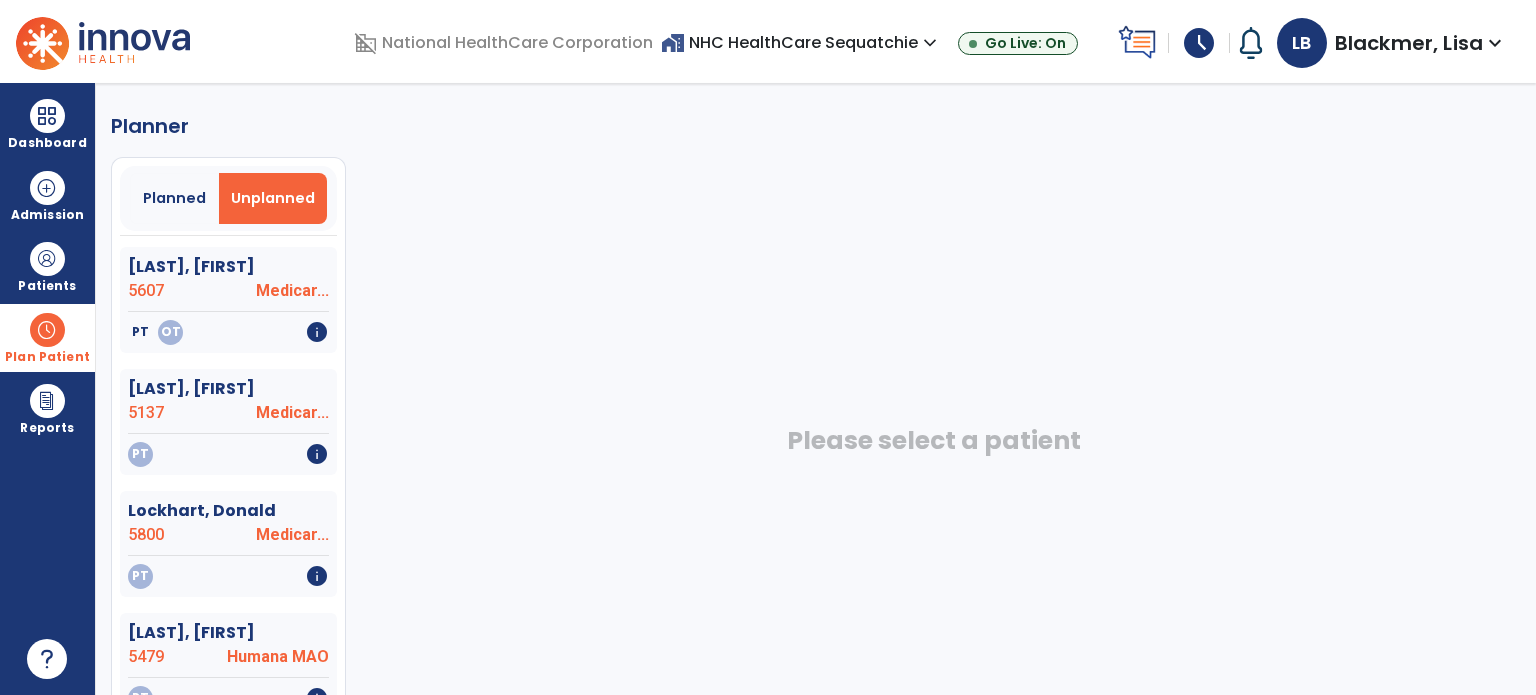 scroll, scrollTop: 311, scrollLeft: 0, axis: vertical 